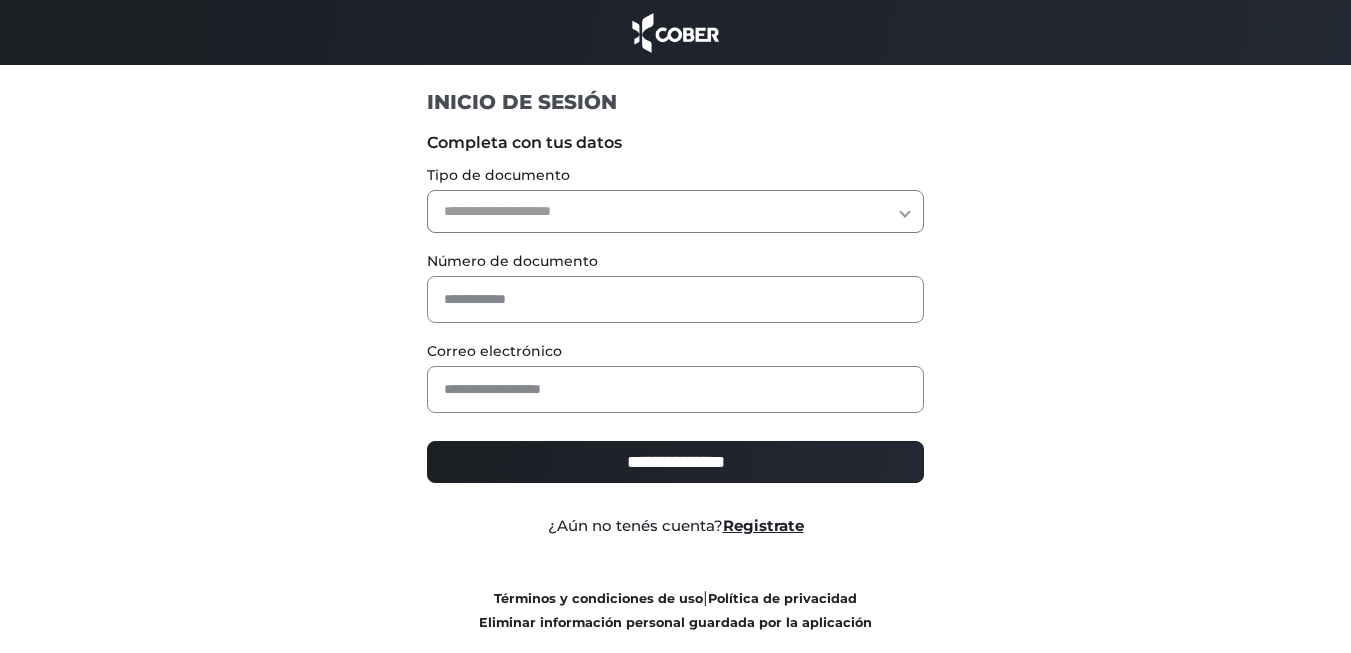 scroll, scrollTop: 0, scrollLeft: 0, axis: both 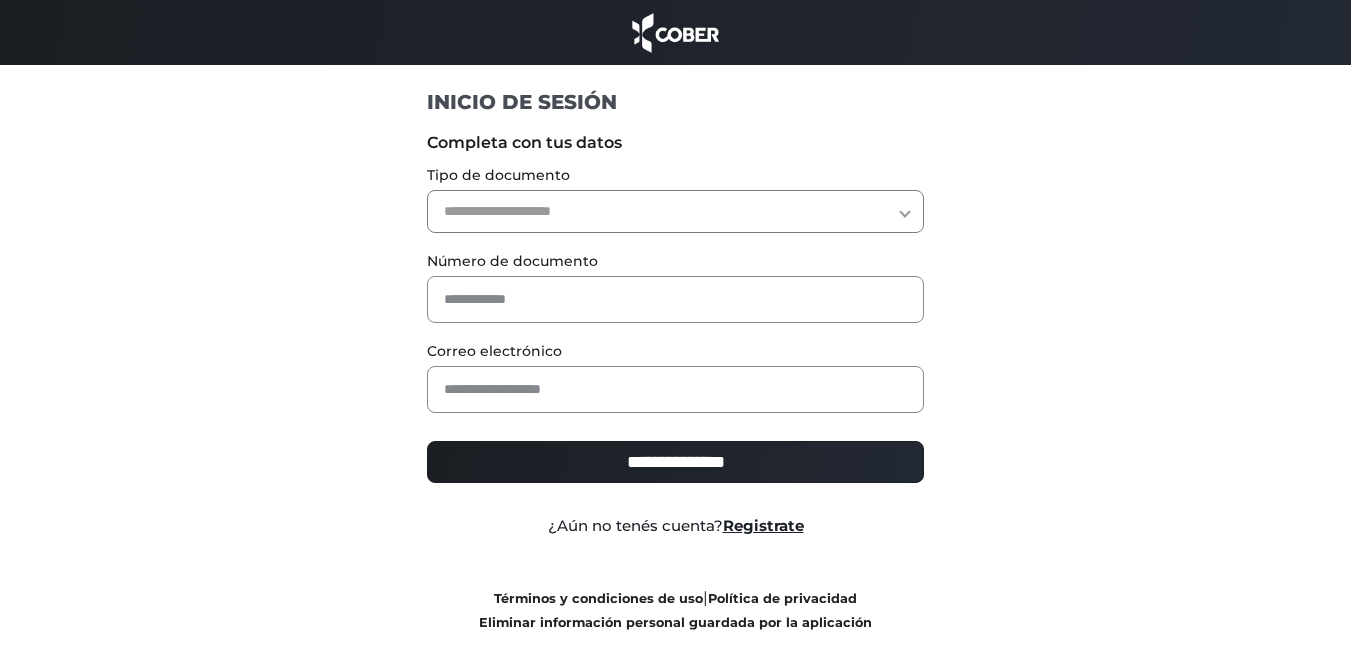 click on "**********" at bounding box center (675, 211) 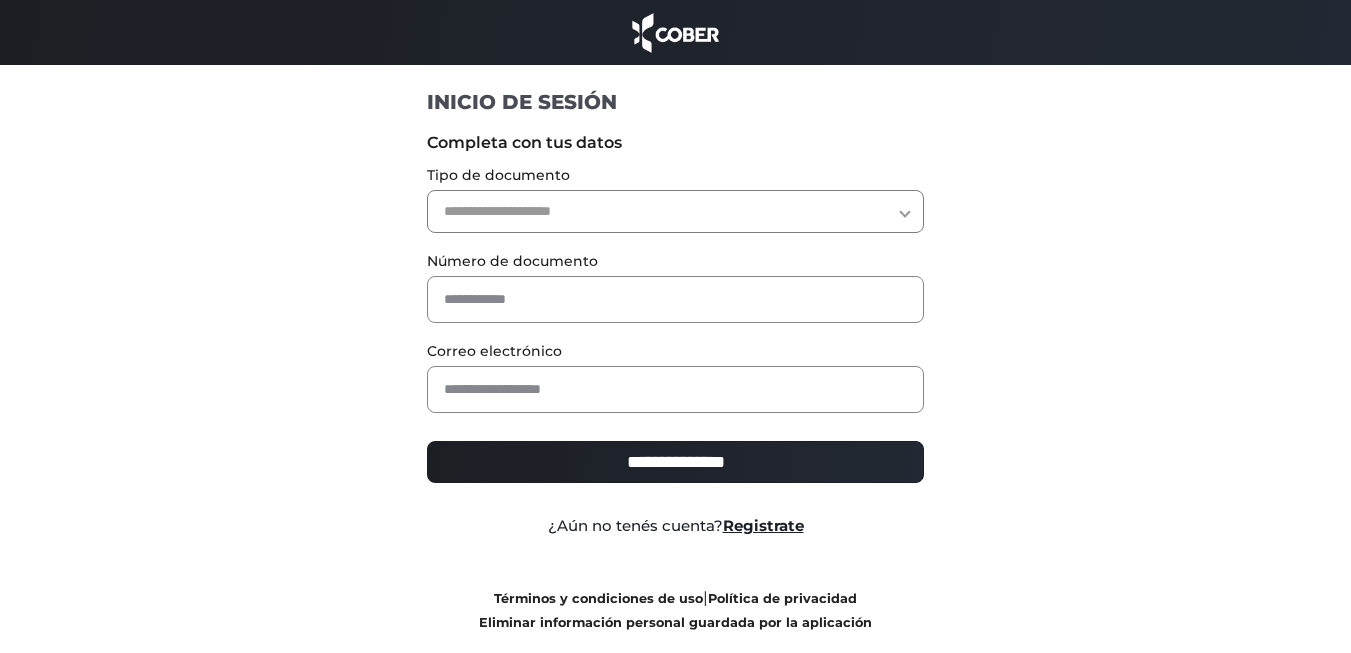 select on "***" 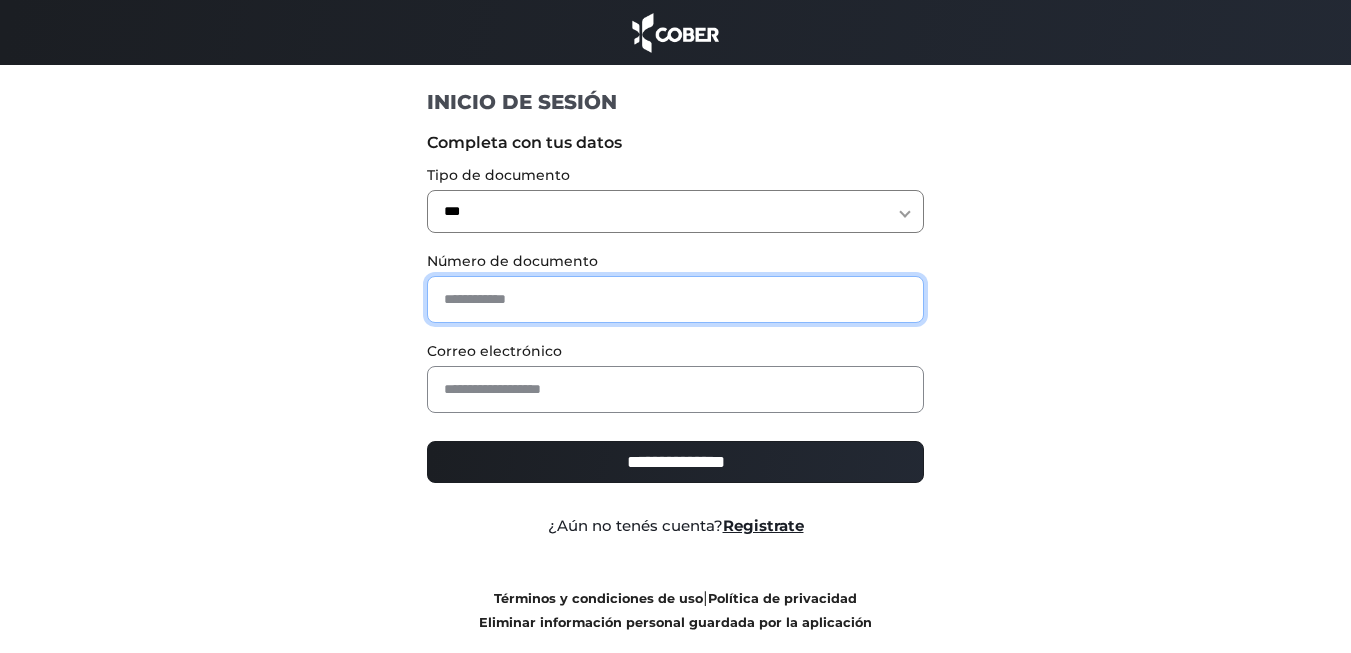 click at bounding box center [675, 299] 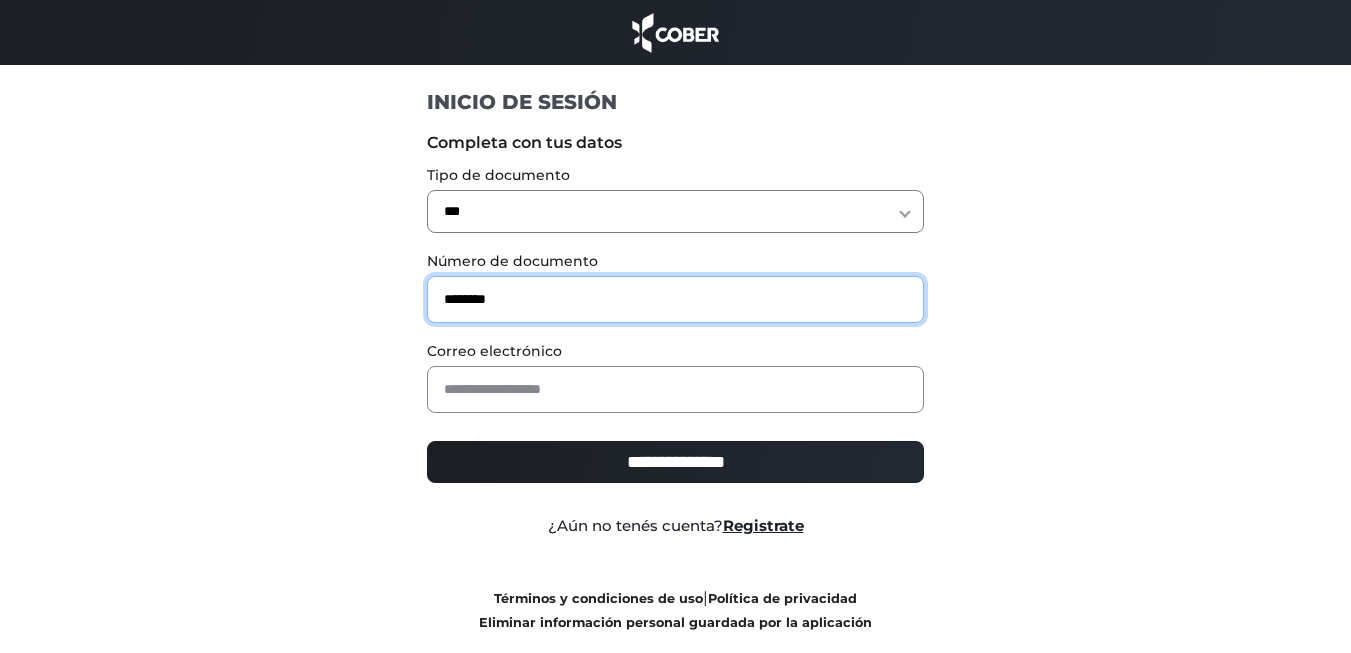 type on "********" 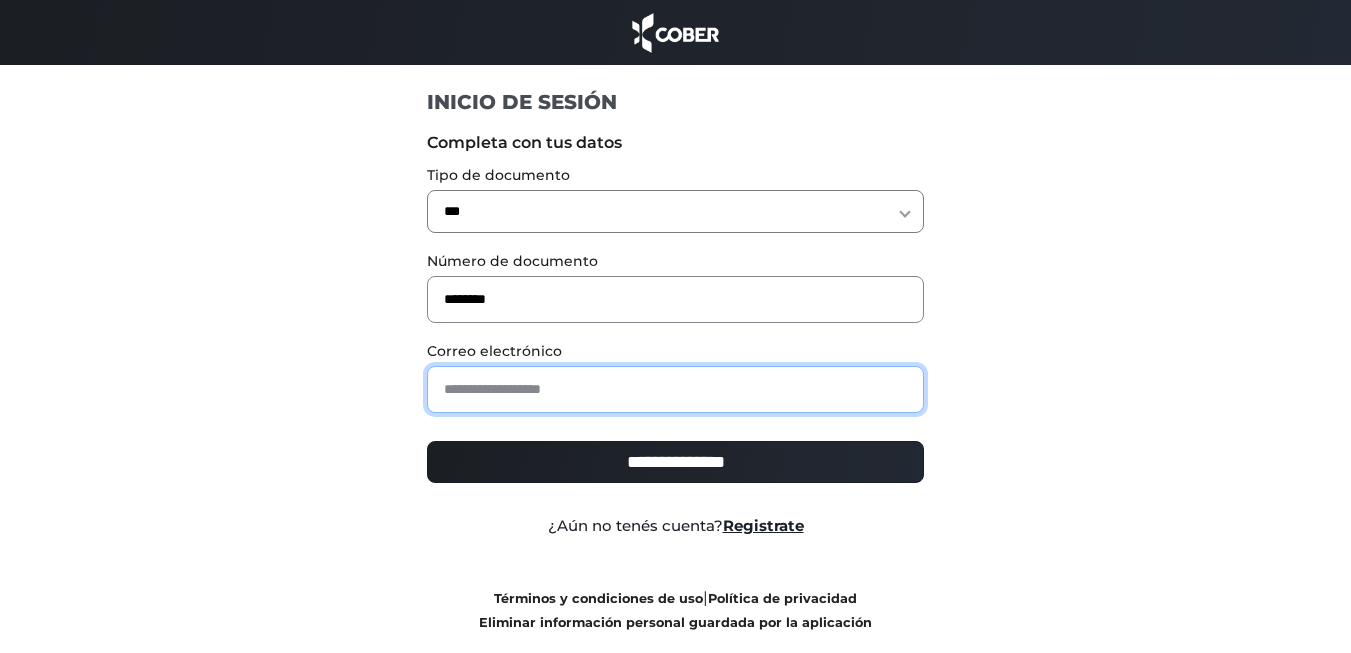 click at bounding box center (675, 389) 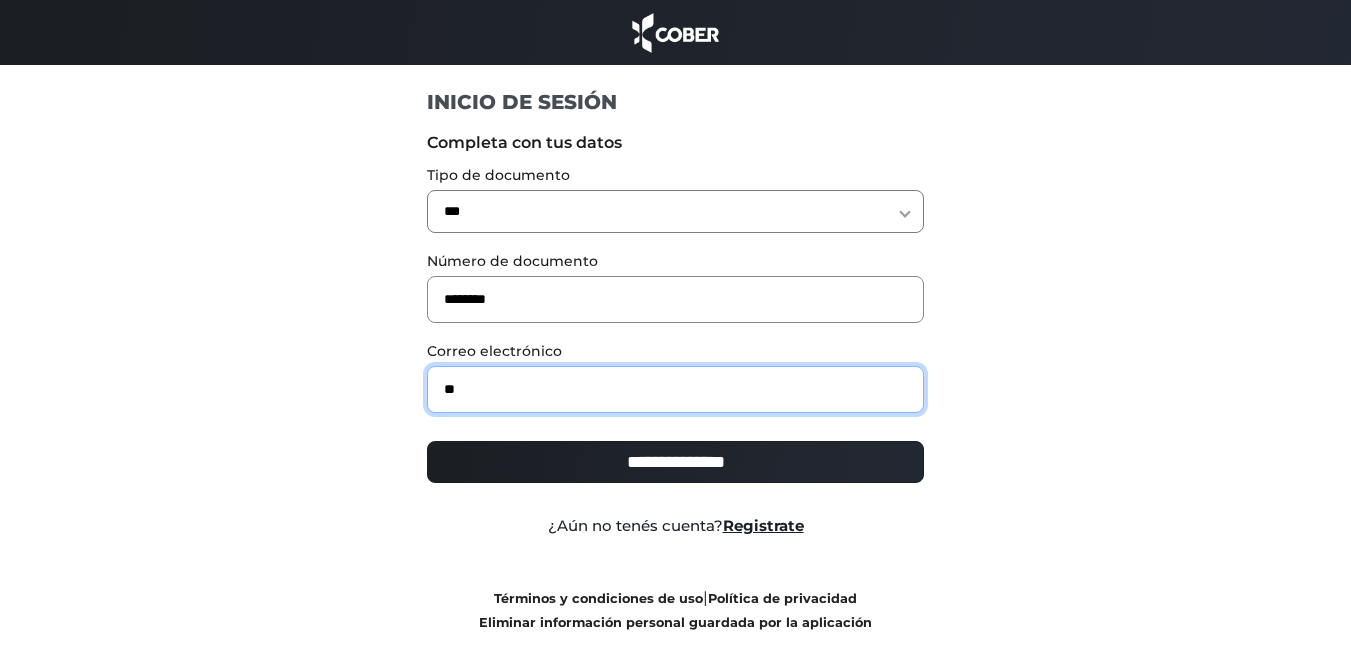 type on "*" 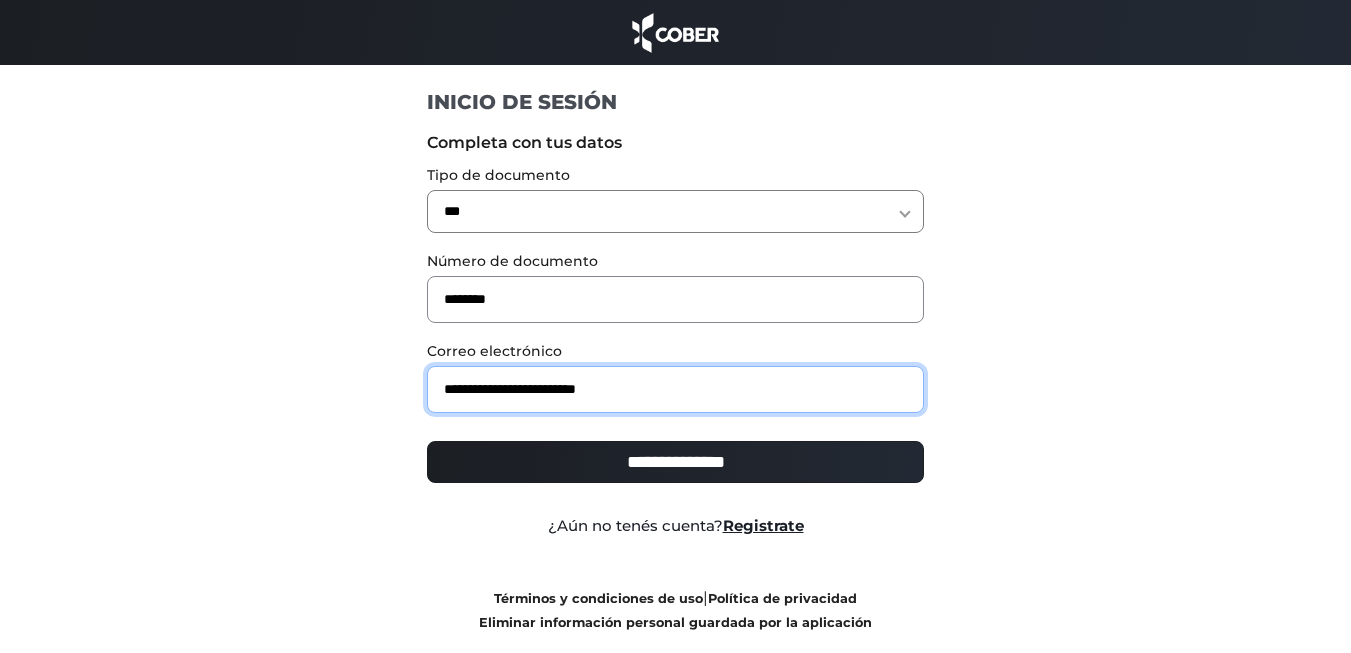 type on "**********" 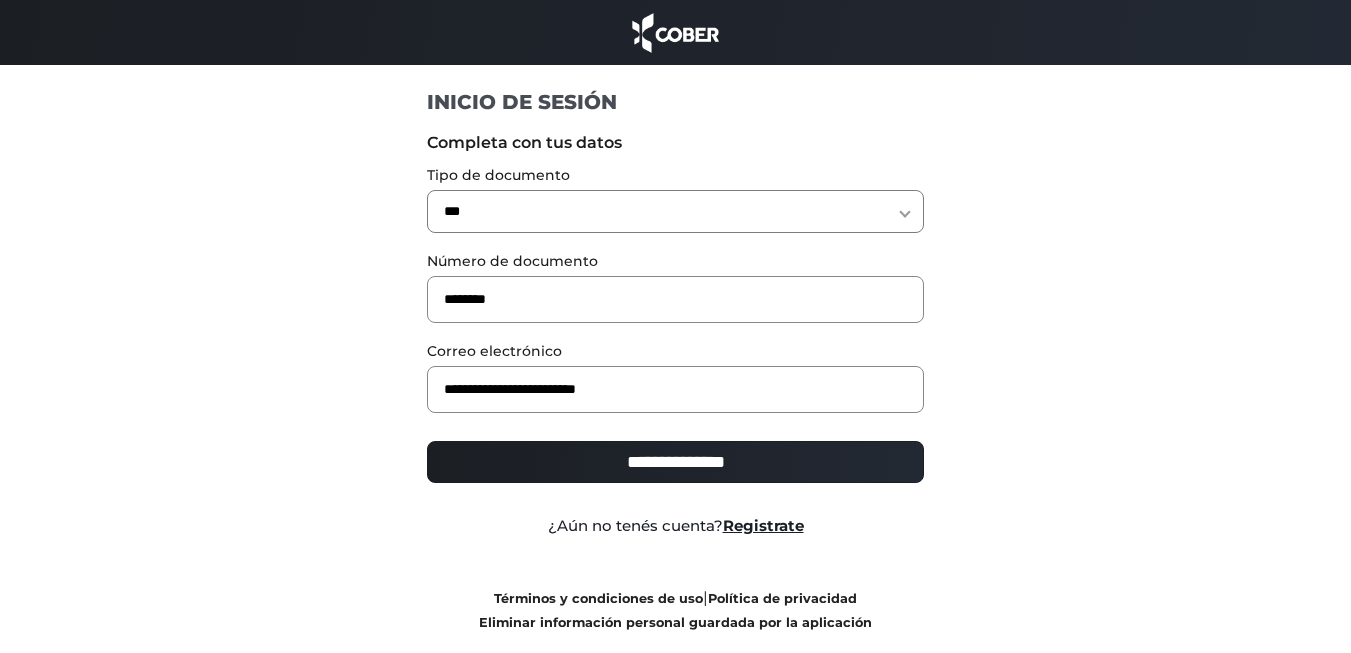 click on "**********" at bounding box center (675, 462) 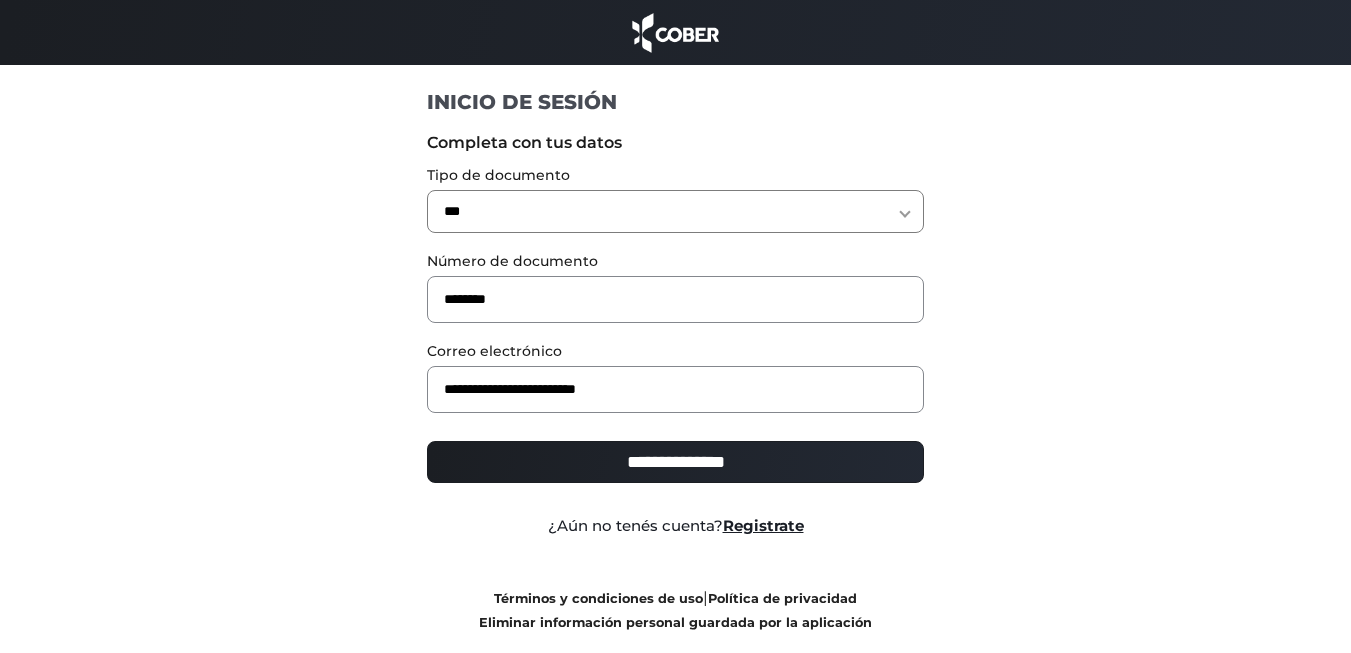type on "**********" 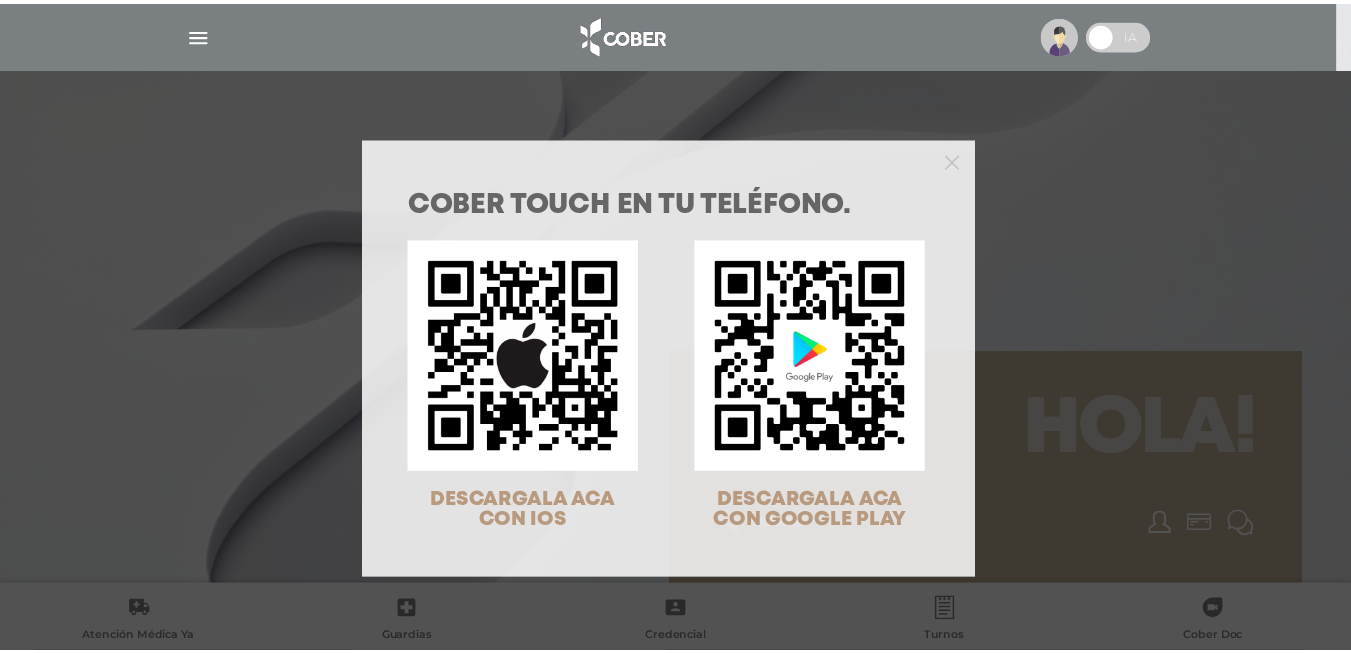 scroll, scrollTop: 0, scrollLeft: 0, axis: both 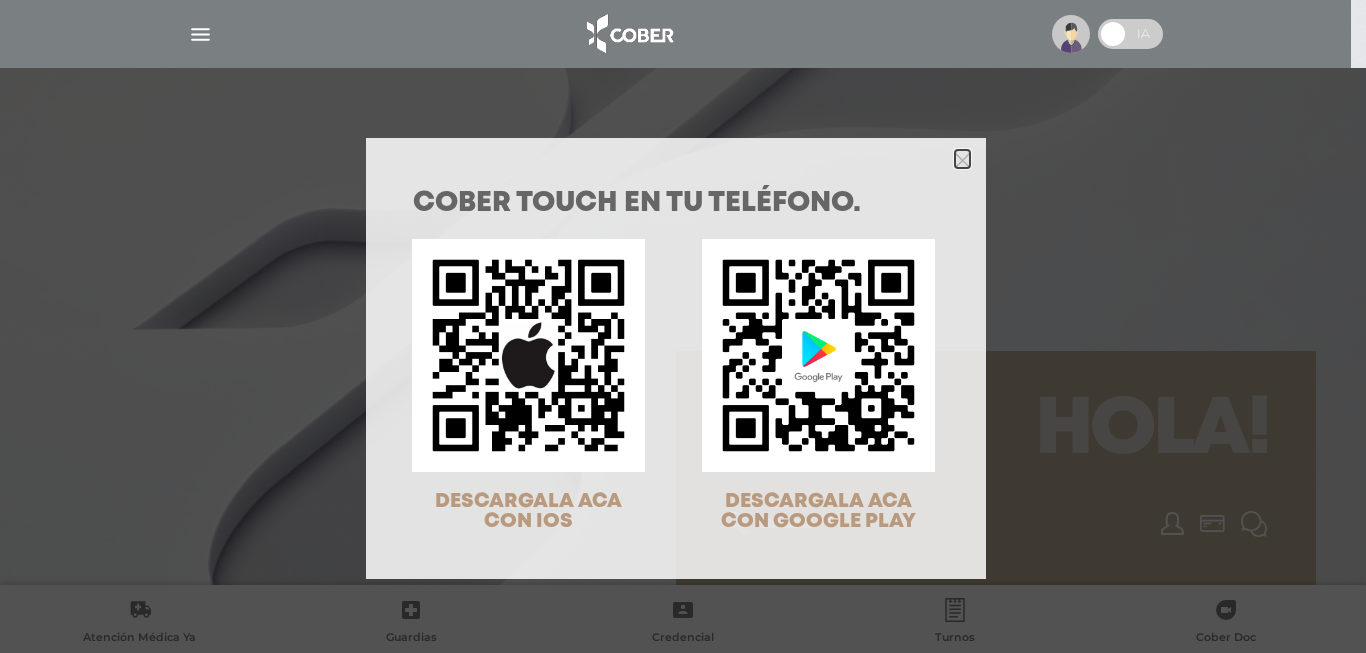 click 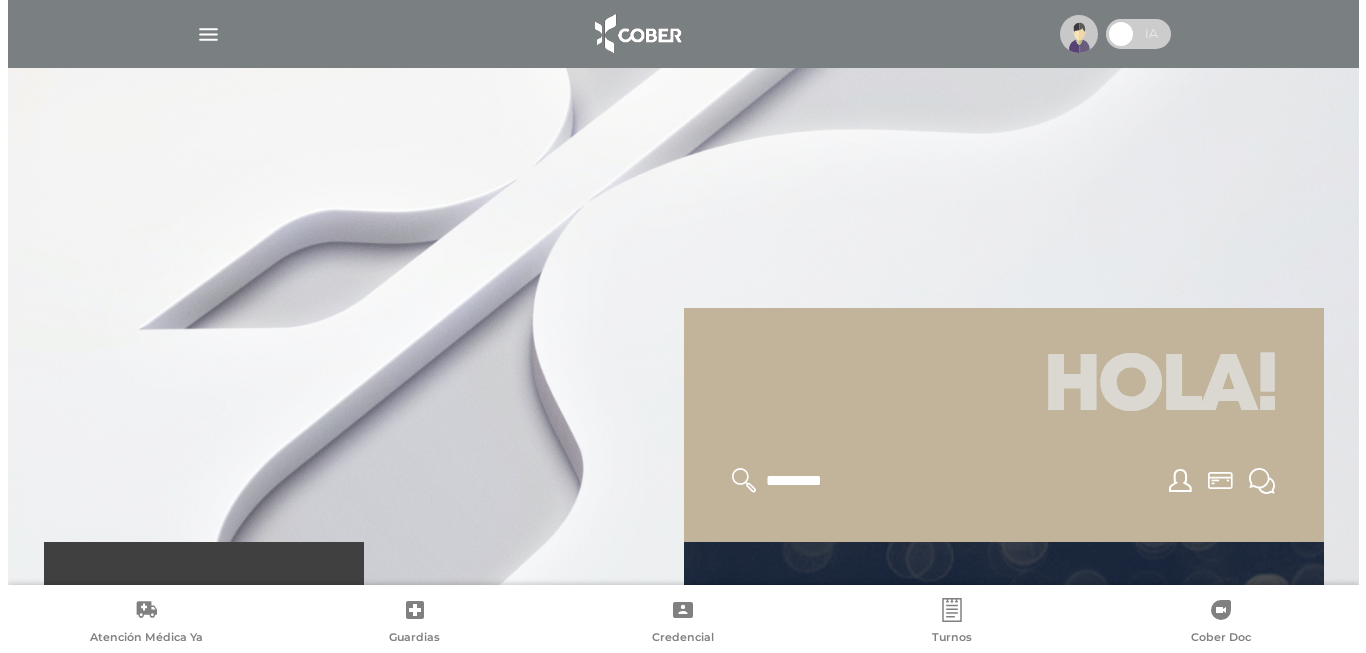 scroll, scrollTop: 0, scrollLeft: 0, axis: both 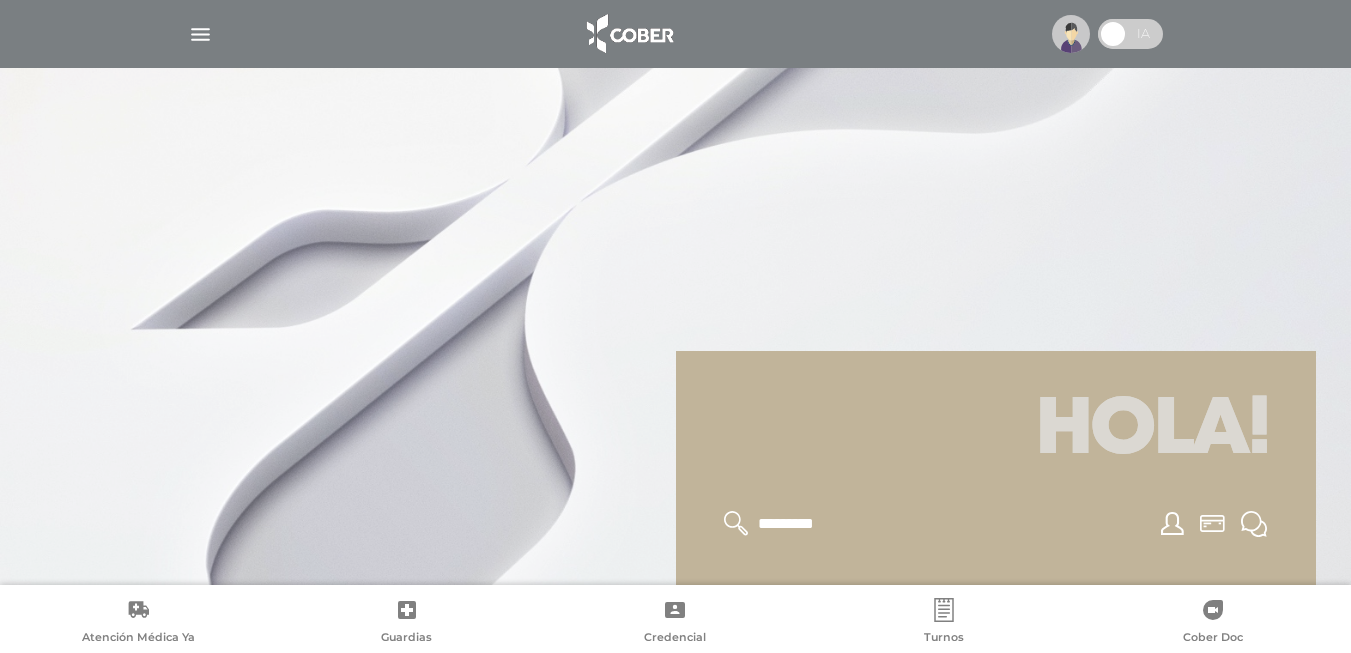 click at bounding box center [200, 34] 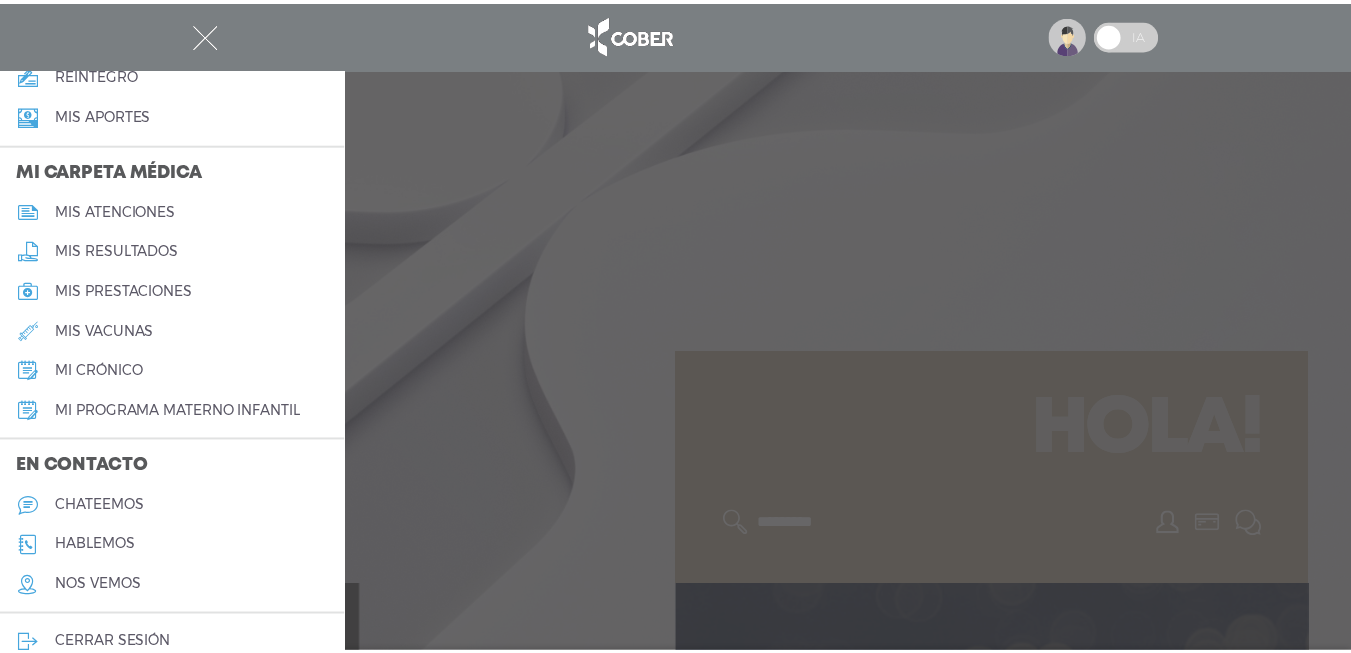 scroll, scrollTop: 890, scrollLeft: 0, axis: vertical 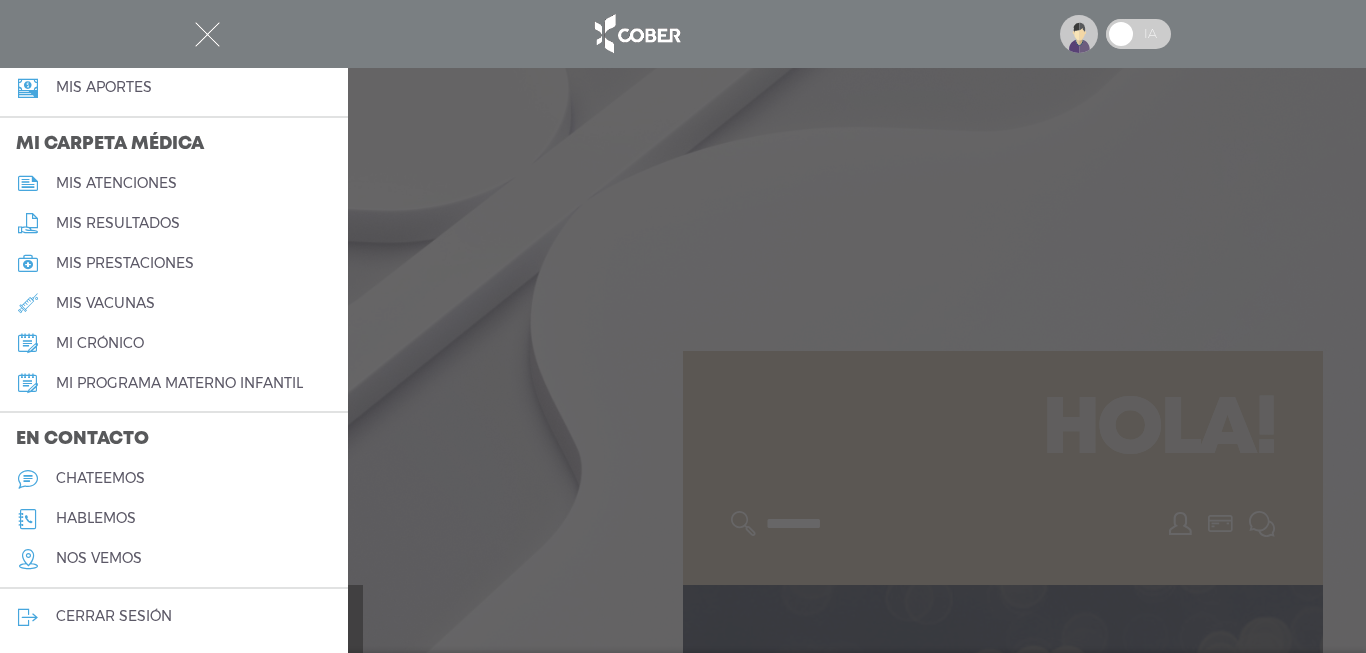 click at bounding box center [683, 326] 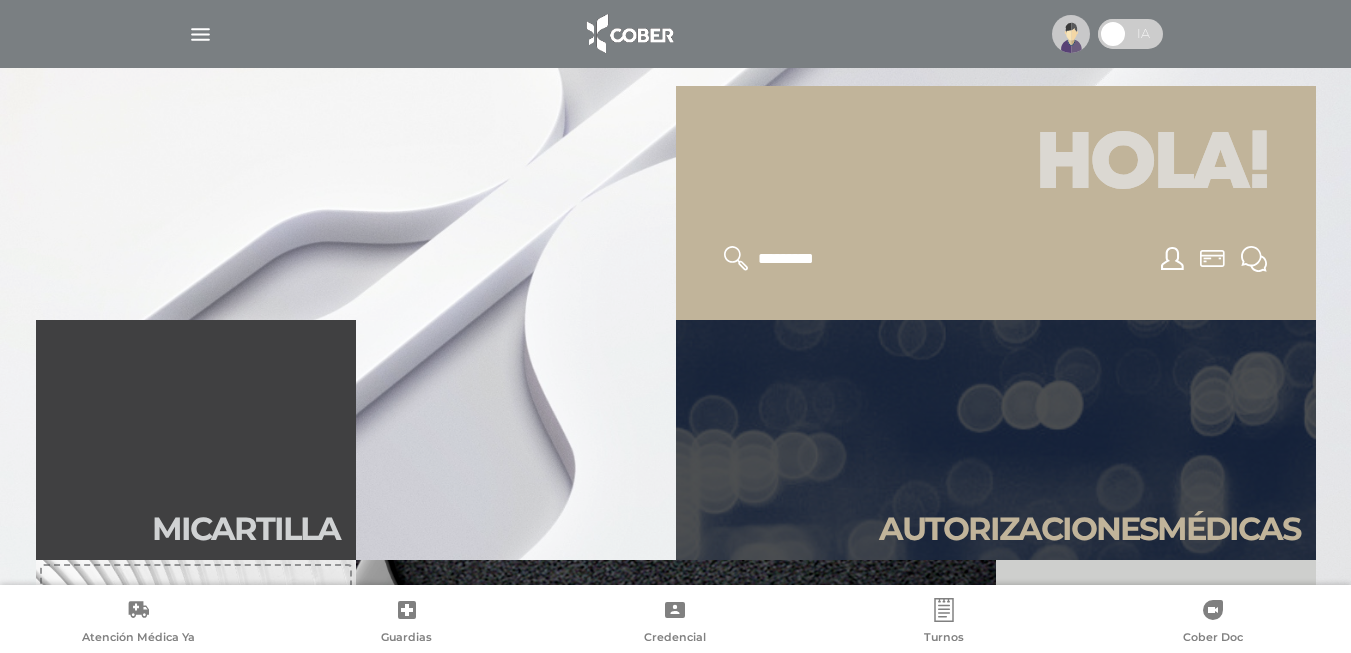 scroll, scrollTop: 0, scrollLeft: 0, axis: both 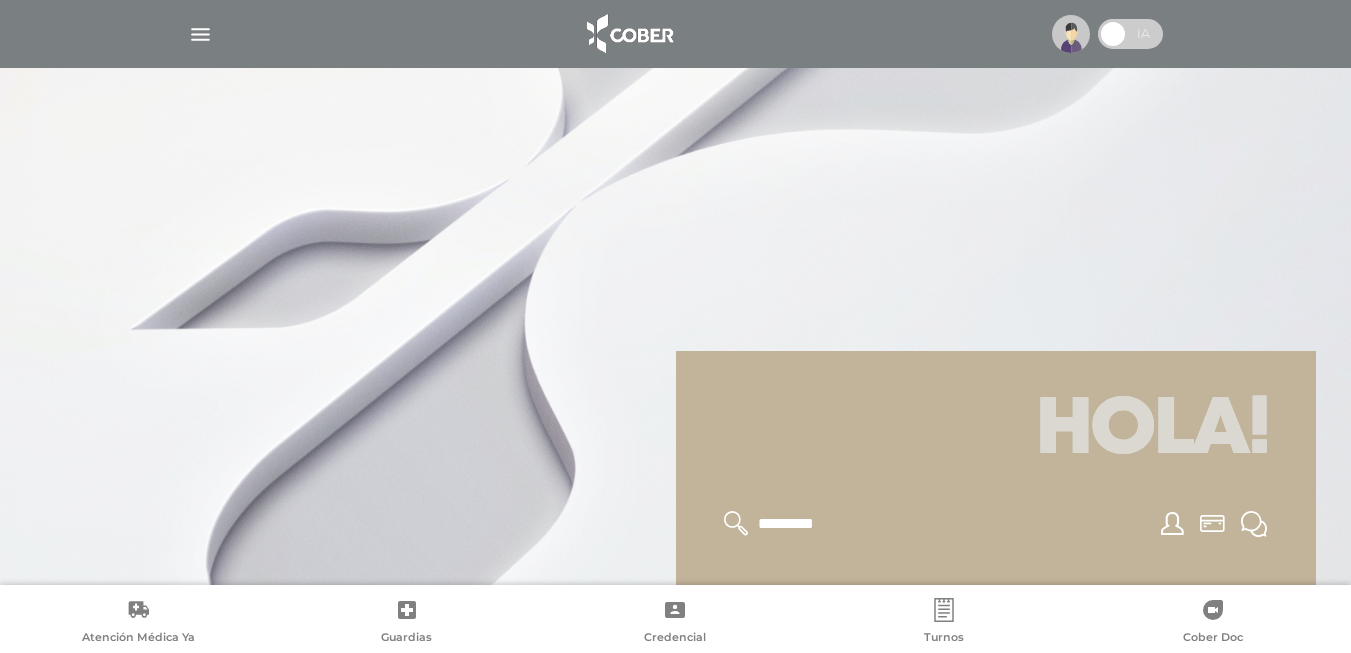 click at bounding box center [200, 34] 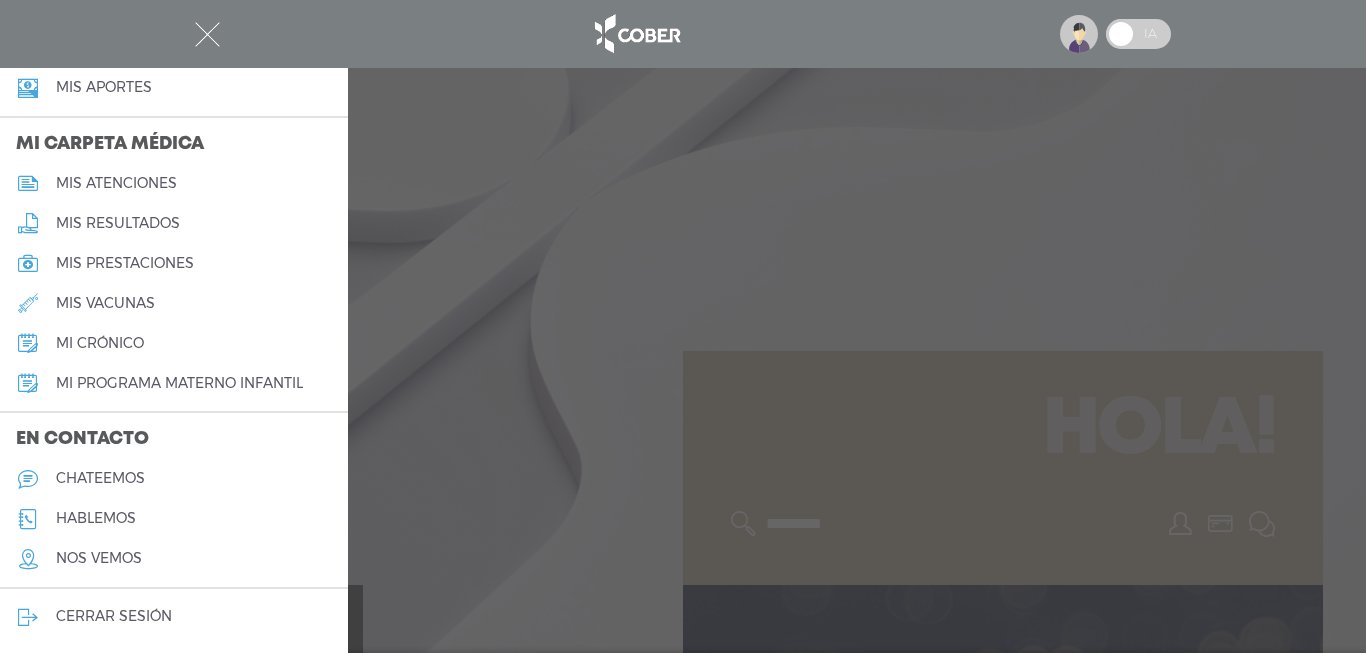 click on "Mis aportes" at bounding box center (104, 87) 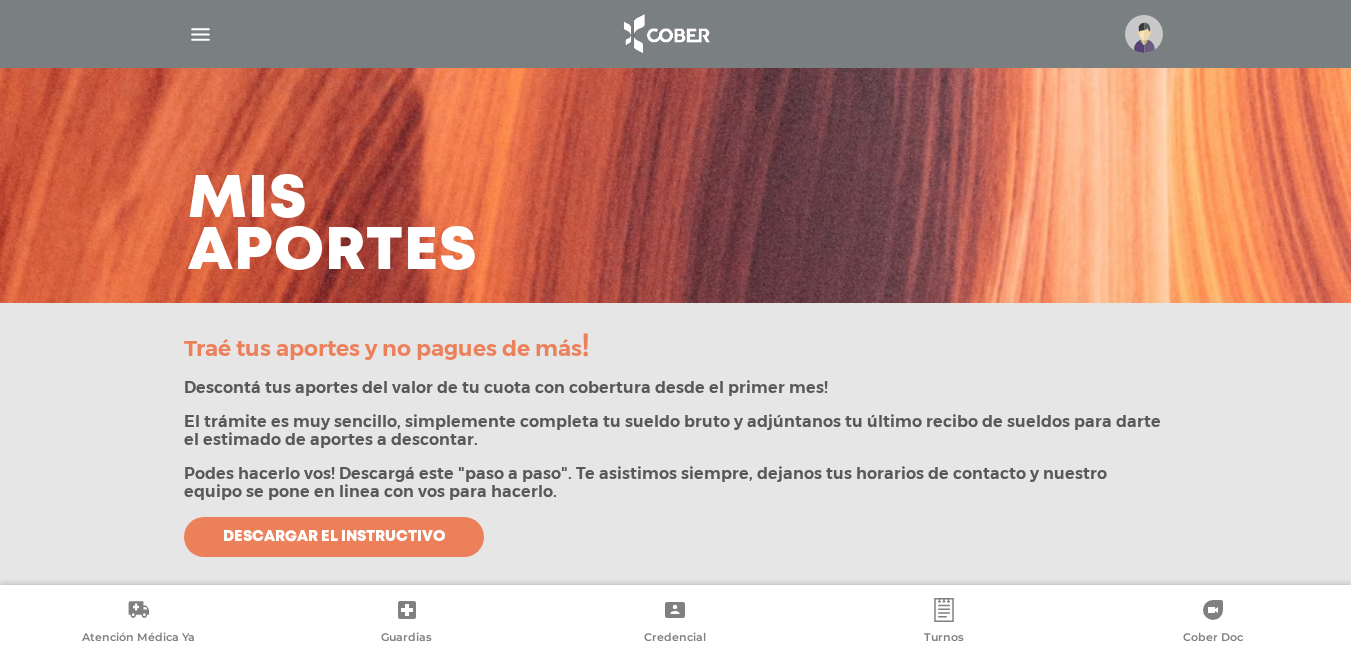 scroll, scrollTop: 0, scrollLeft: 0, axis: both 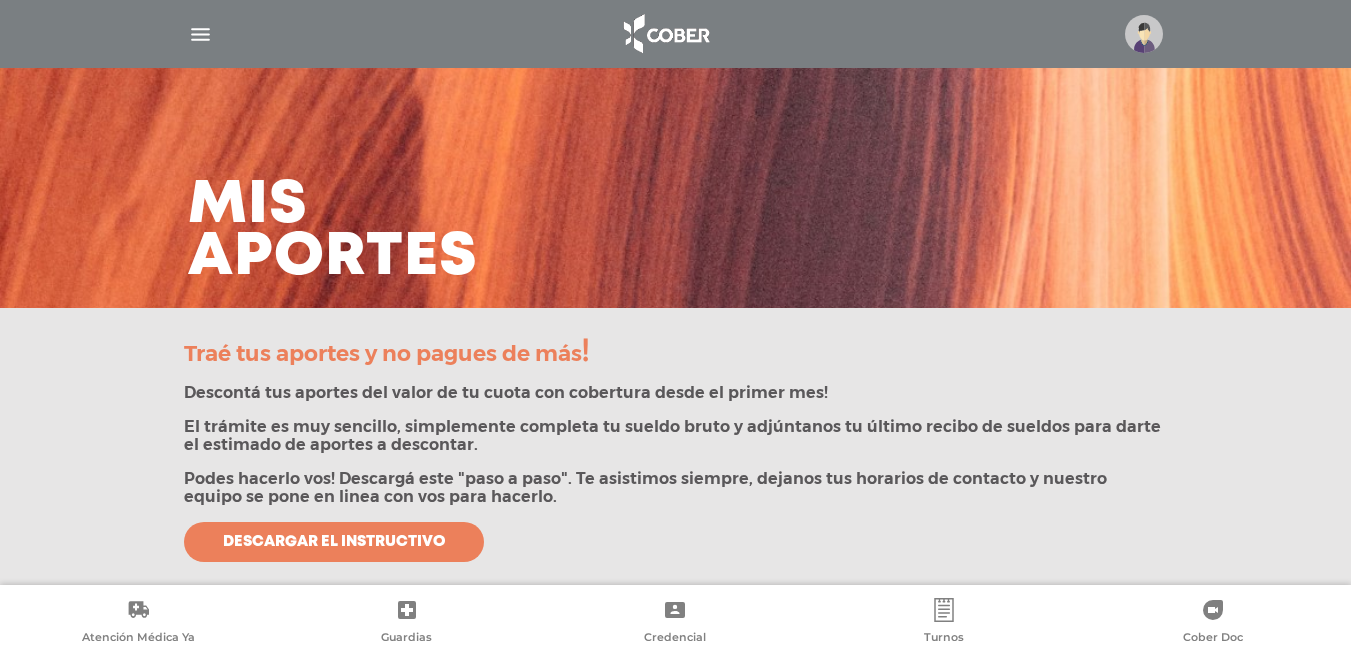 click at bounding box center [200, 34] 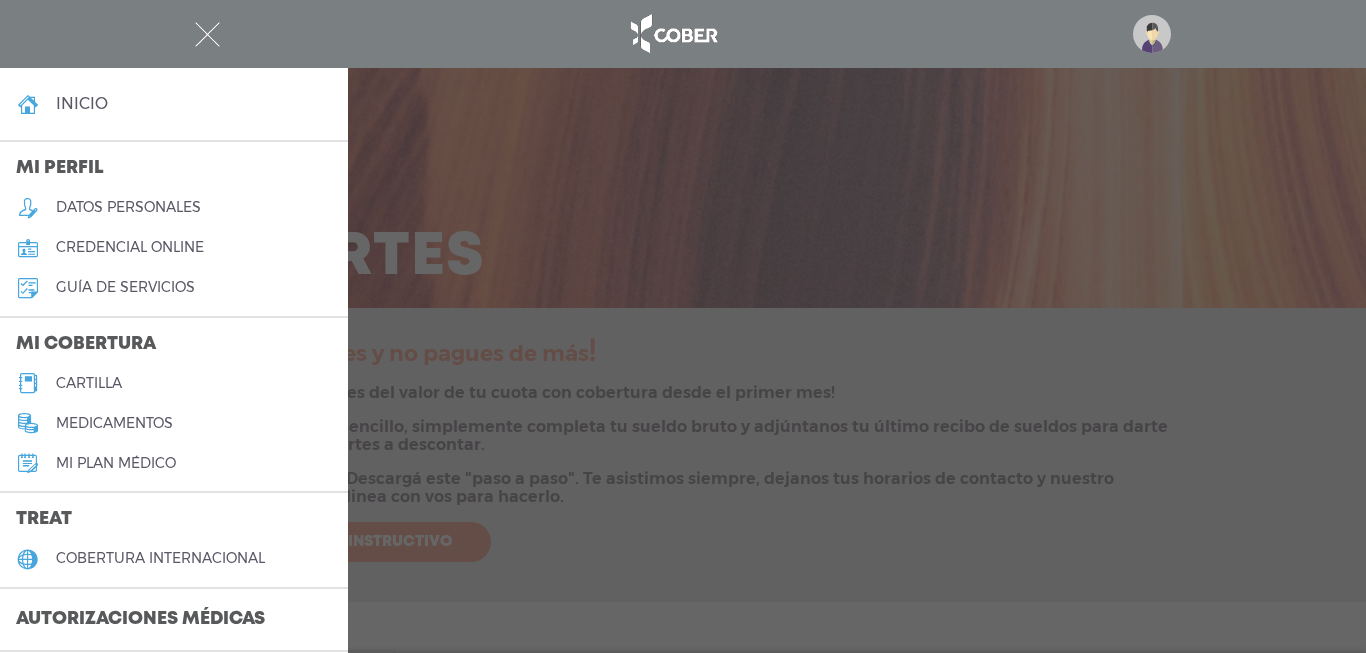 click on "Mi plan médico" at bounding box center (116, 463) 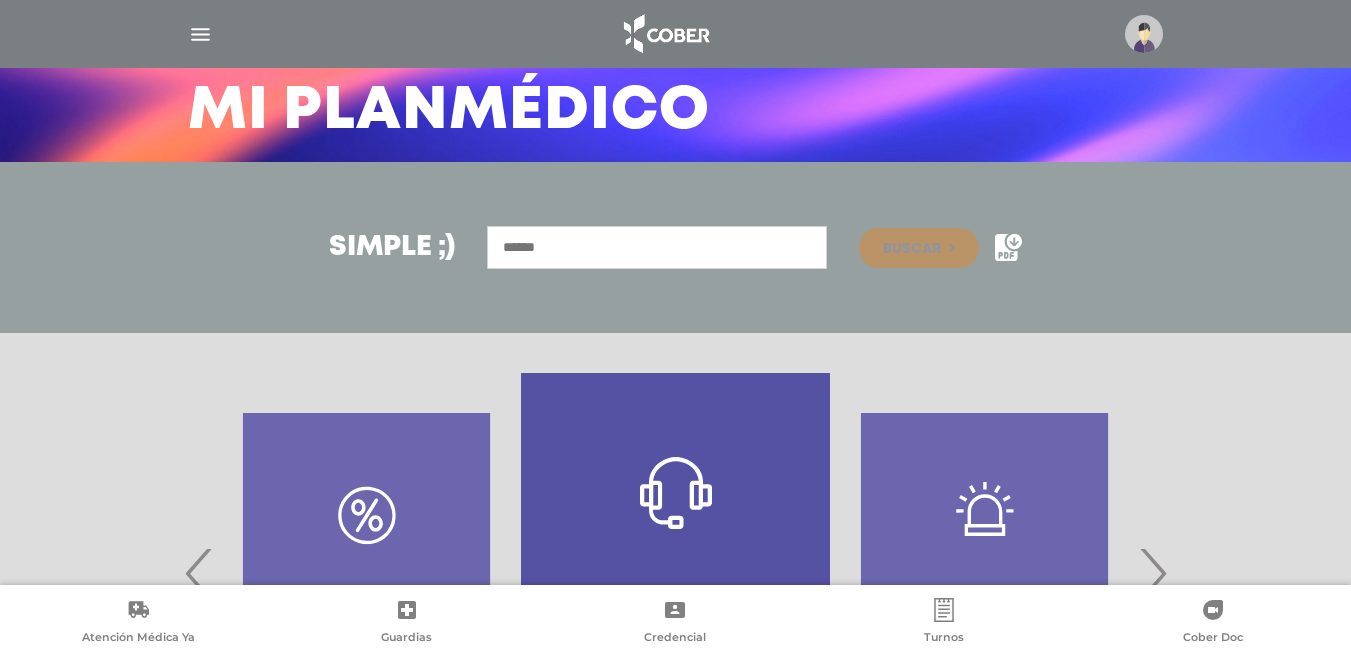 scroll, scrollTop: 374, scrollLeft: 0, axis: vertical 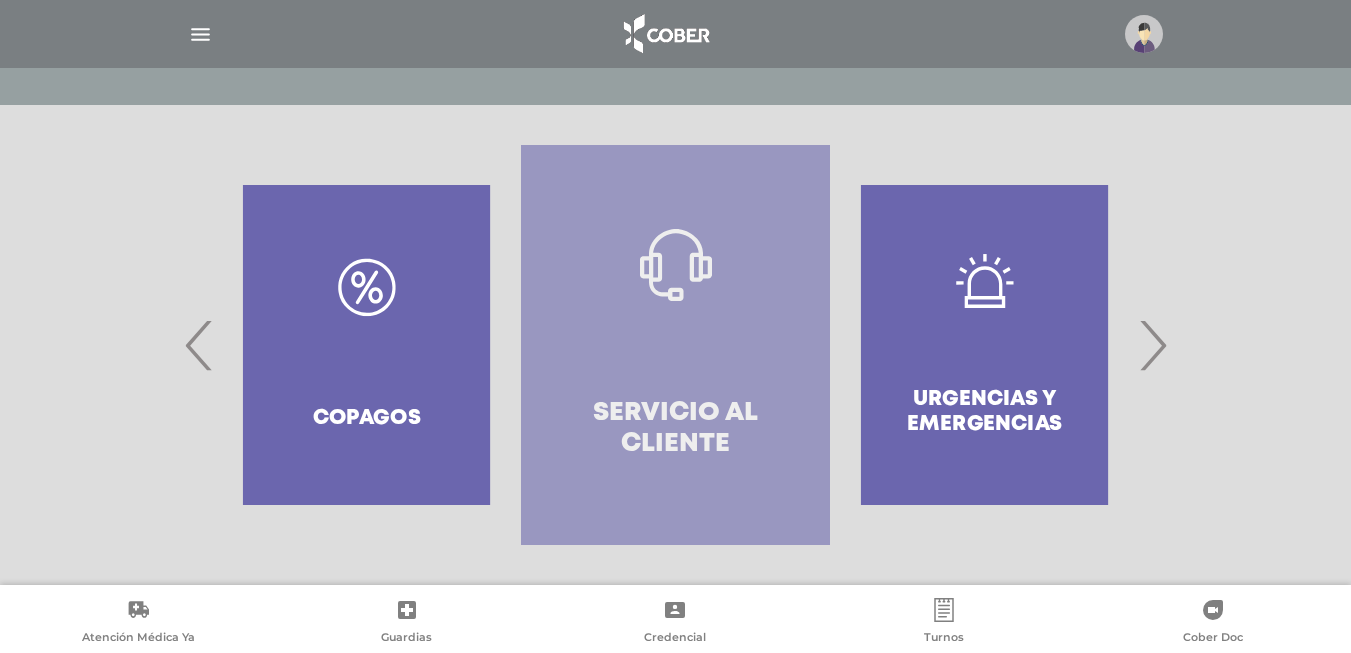 click on "Servicio al Cliente" at bounding box center [675, 345] 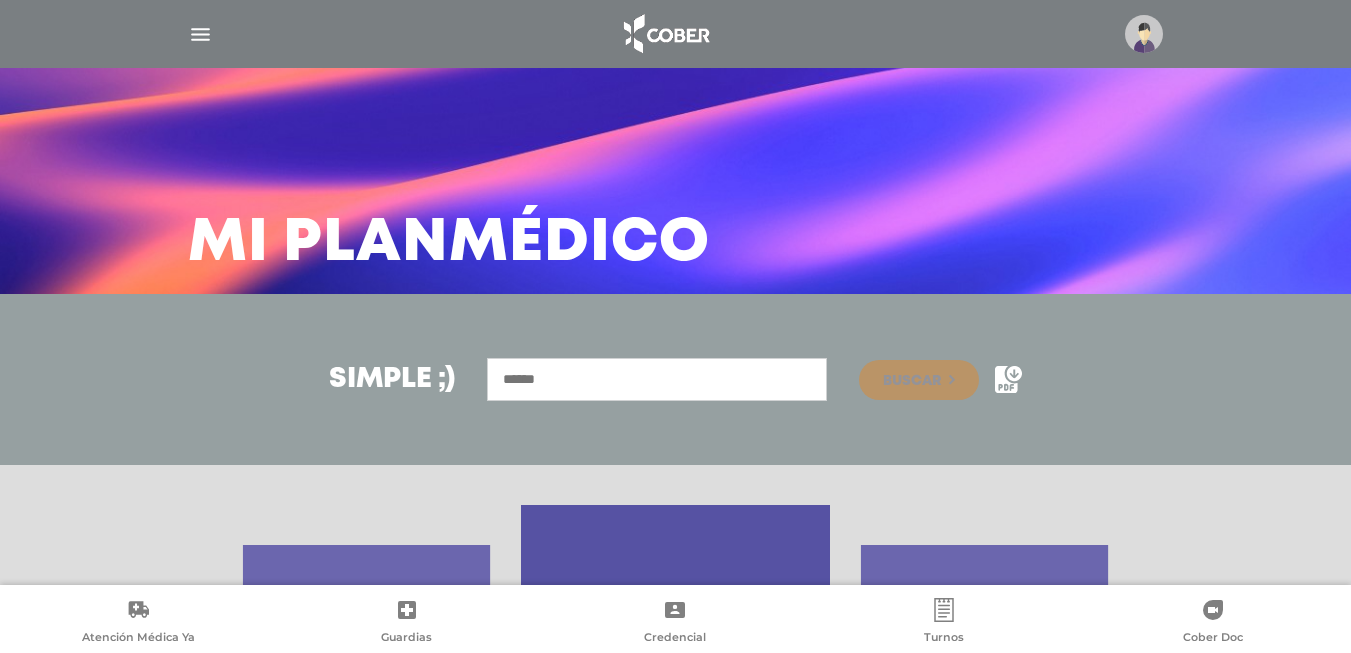 scroll, scrollTop: 0, scrollLeft: 0, axis: both 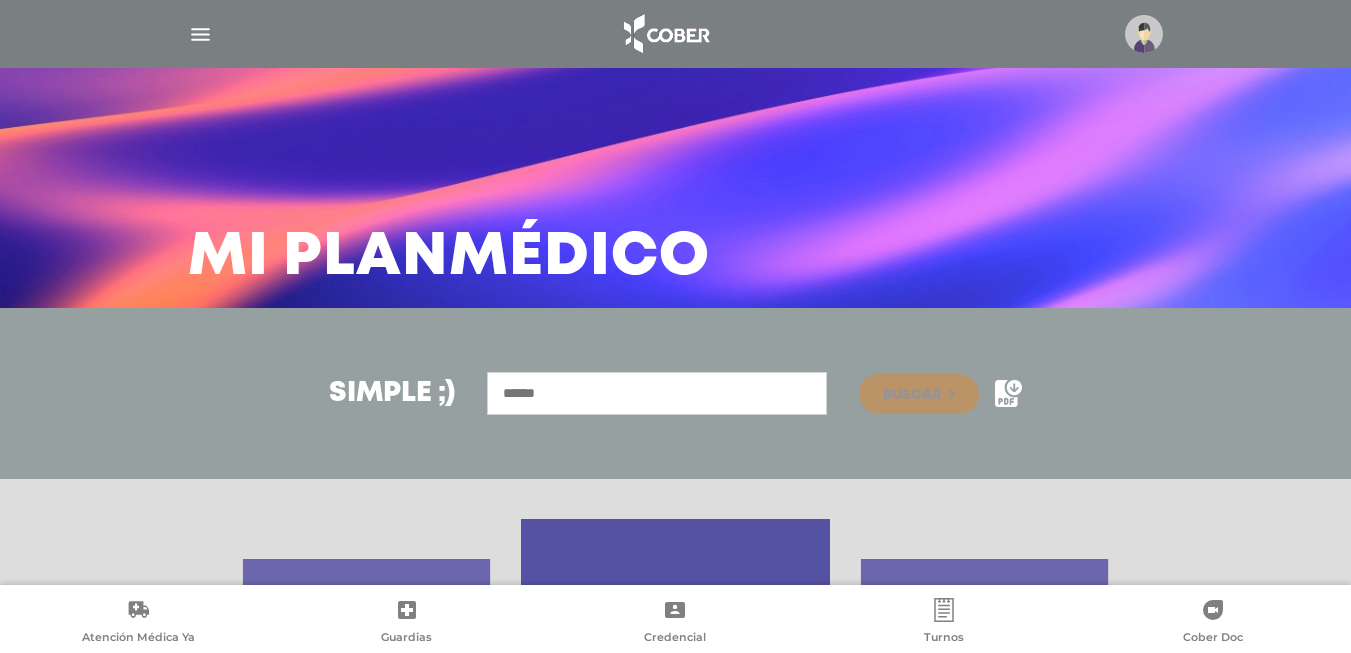click at bounding box center (200, 34) 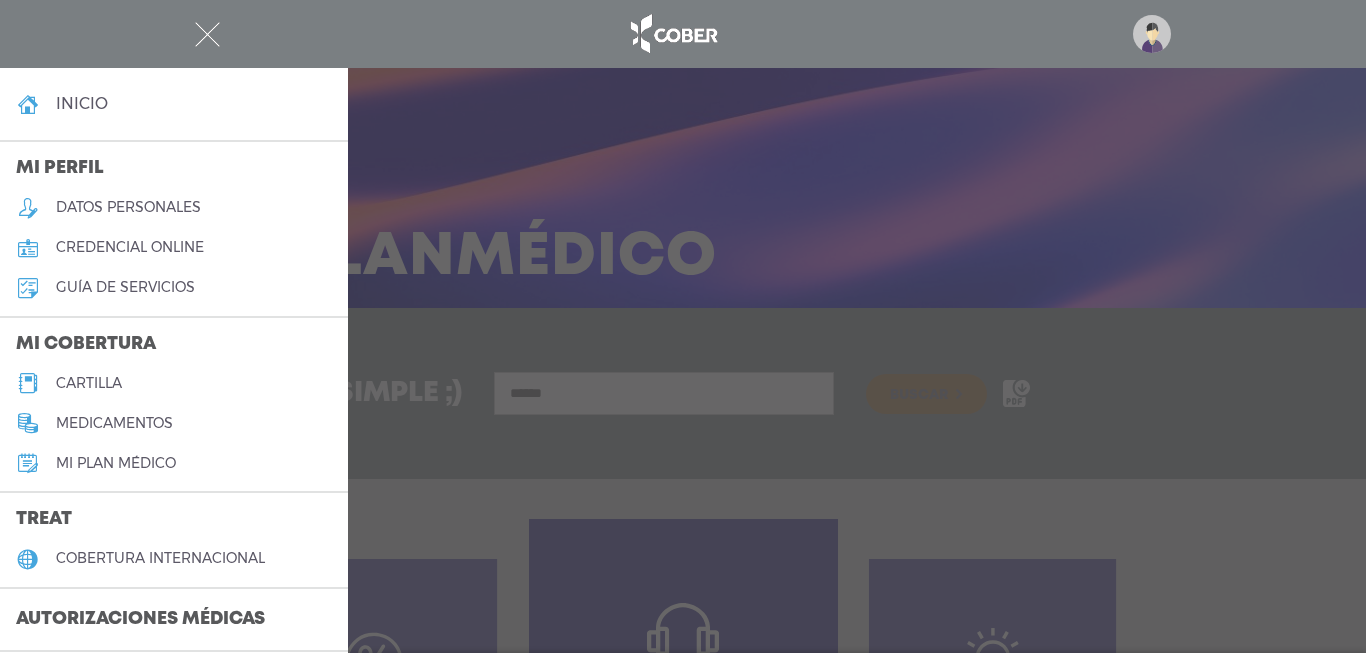 click on "guía de servicios" at bounding box center [125, 287] 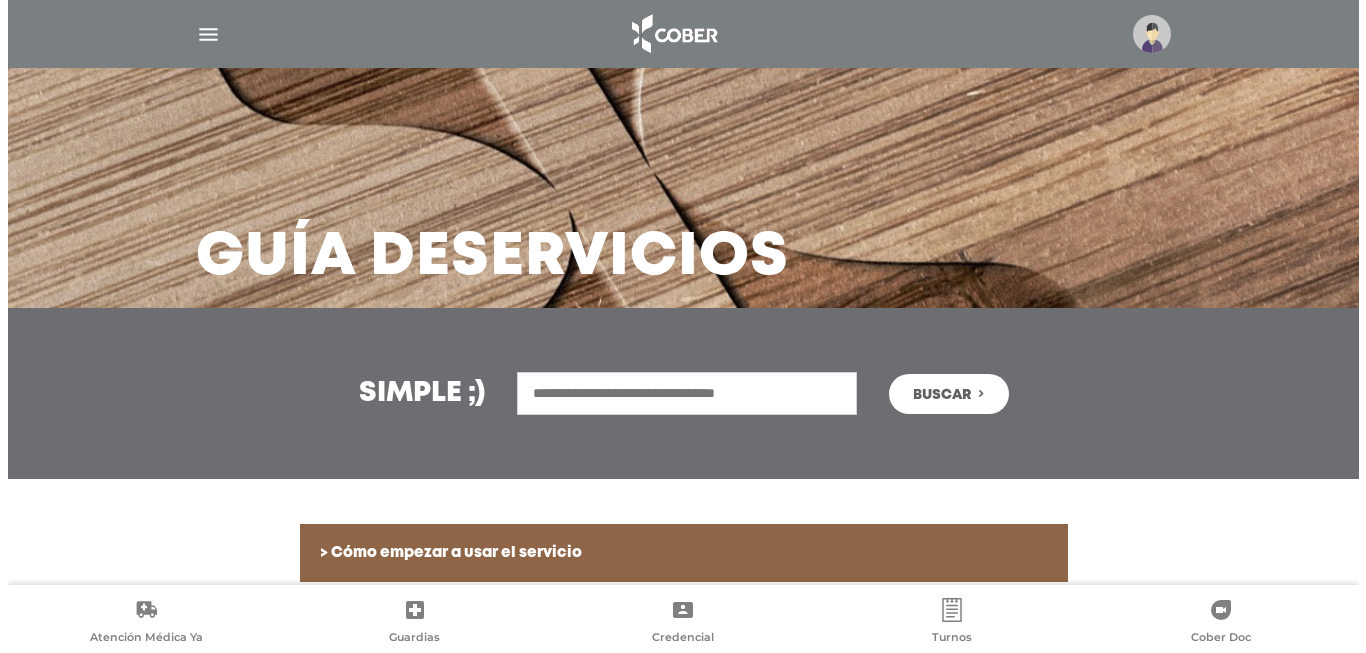 scroll, scrollTop: 0, scrollLeft: 0, axis: both 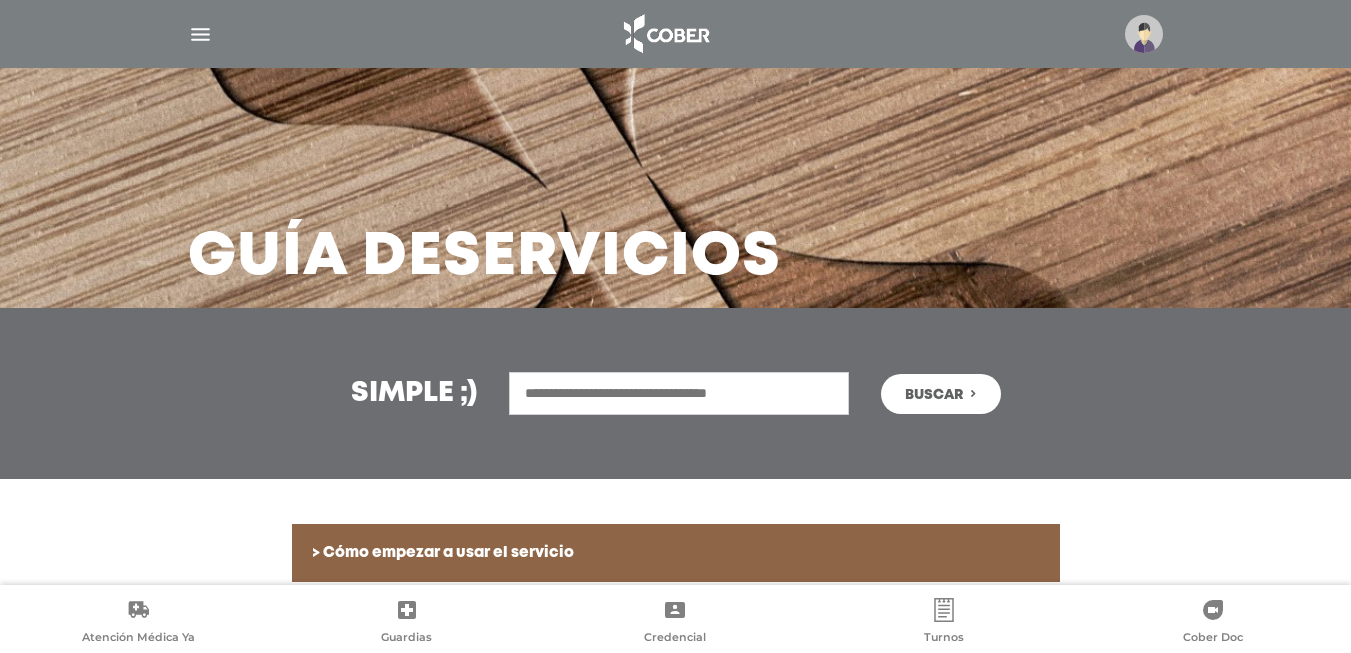 click at bounding box center (679, 393) 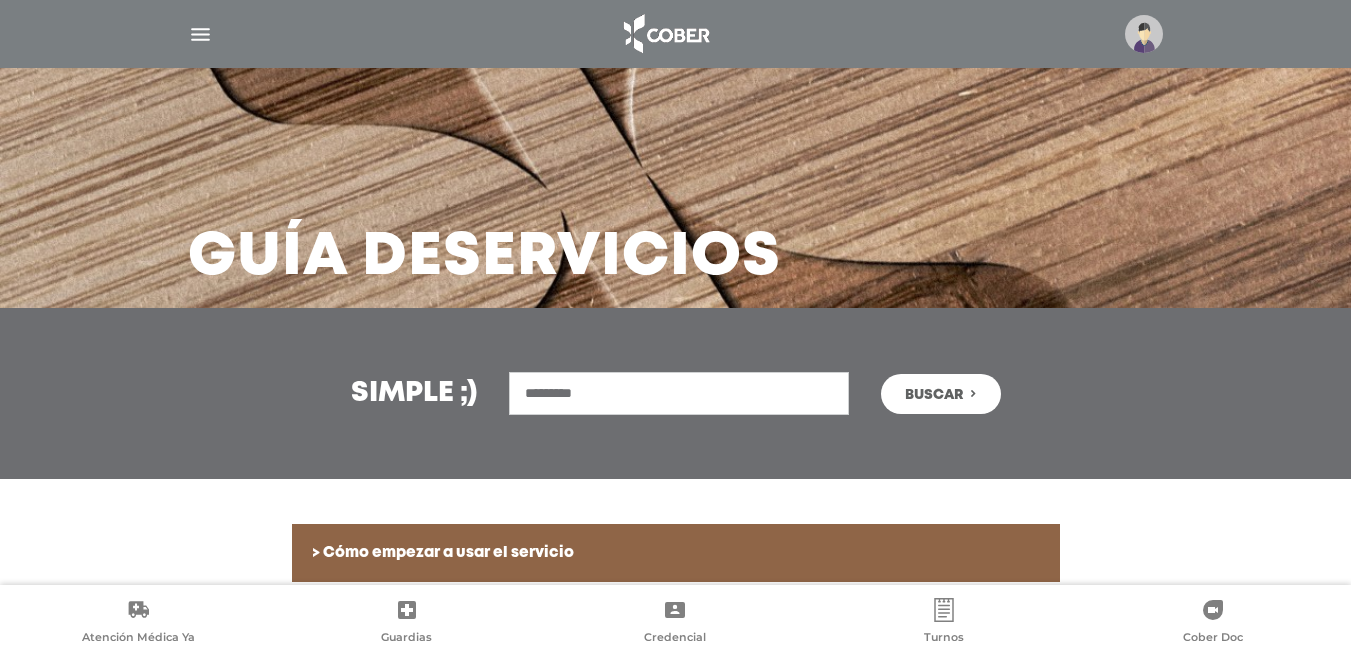 click on "Buscar" at bounding box center [941, 394] 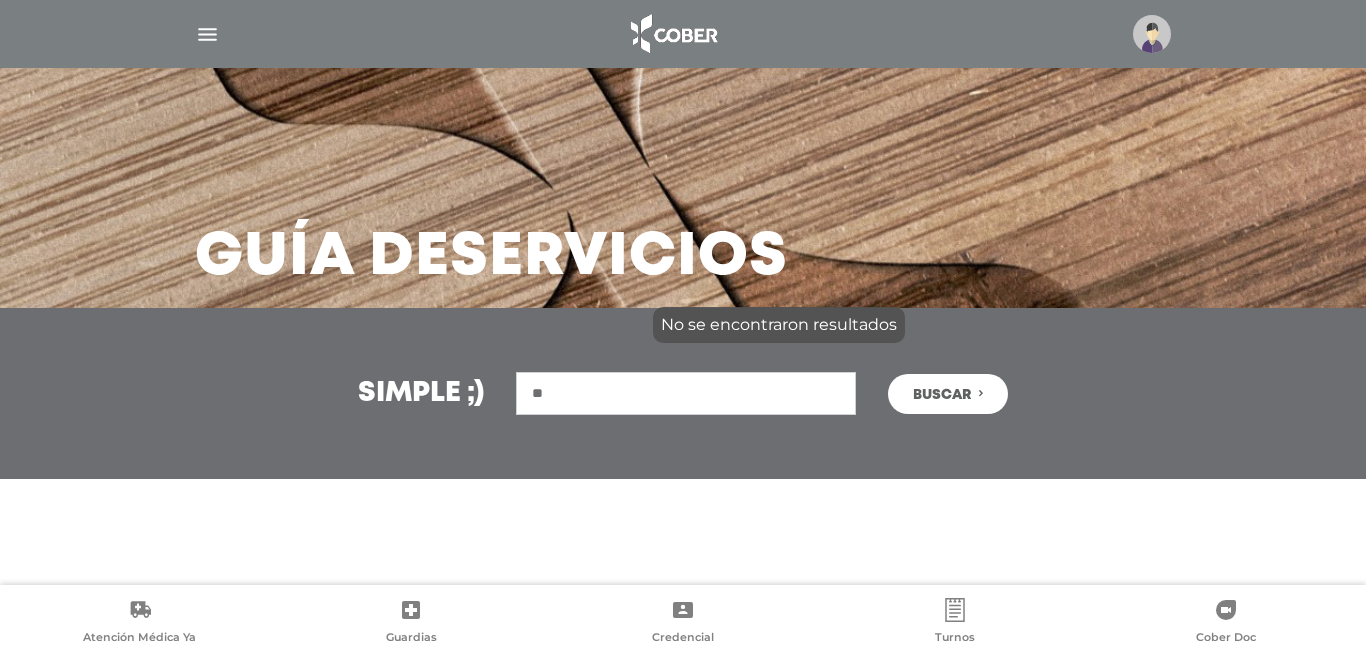 type on "*" 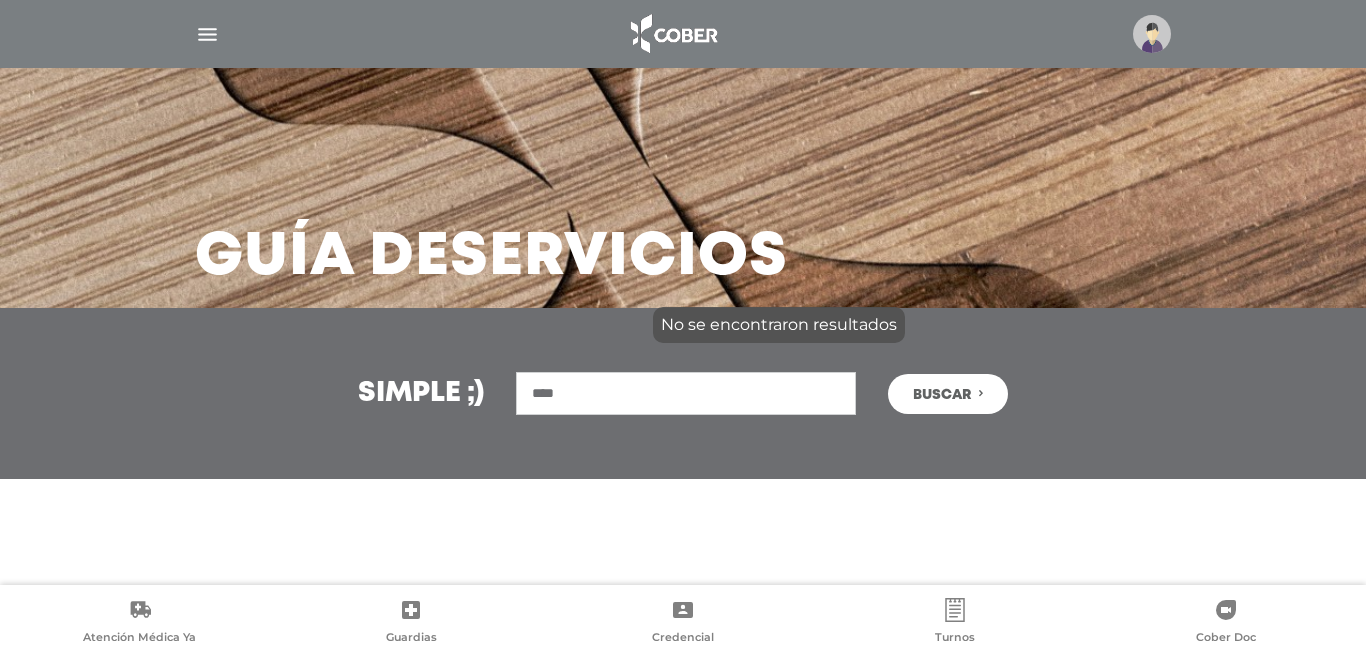 click on "Buscar" at bounding box center (948, 394) 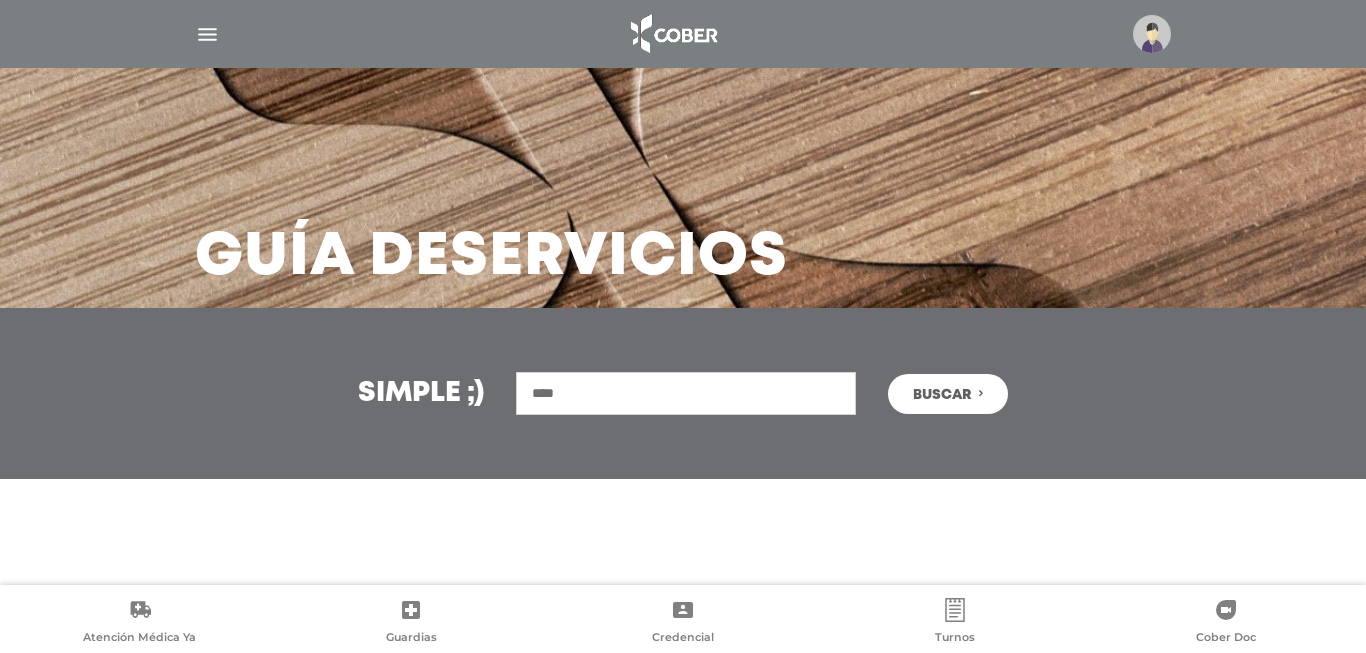 click on "Buscar" at bounding box center (942, 395) 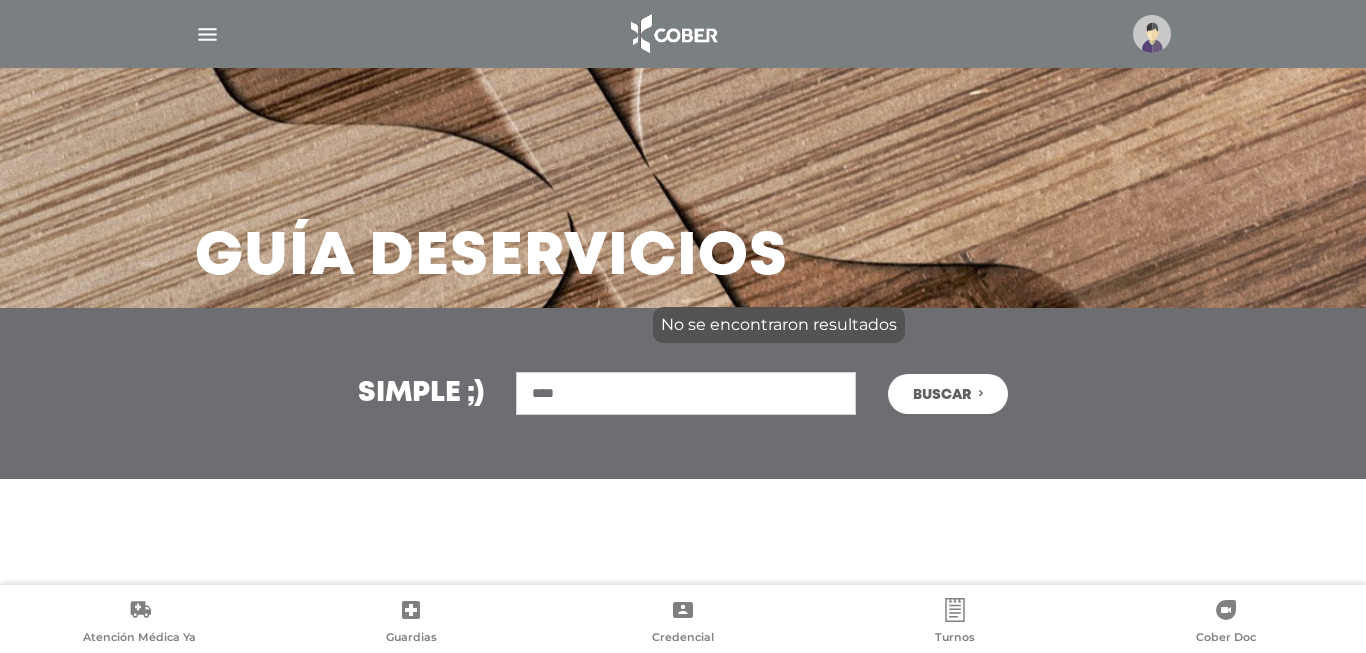 click on "****" at bounding box center (686, 393) 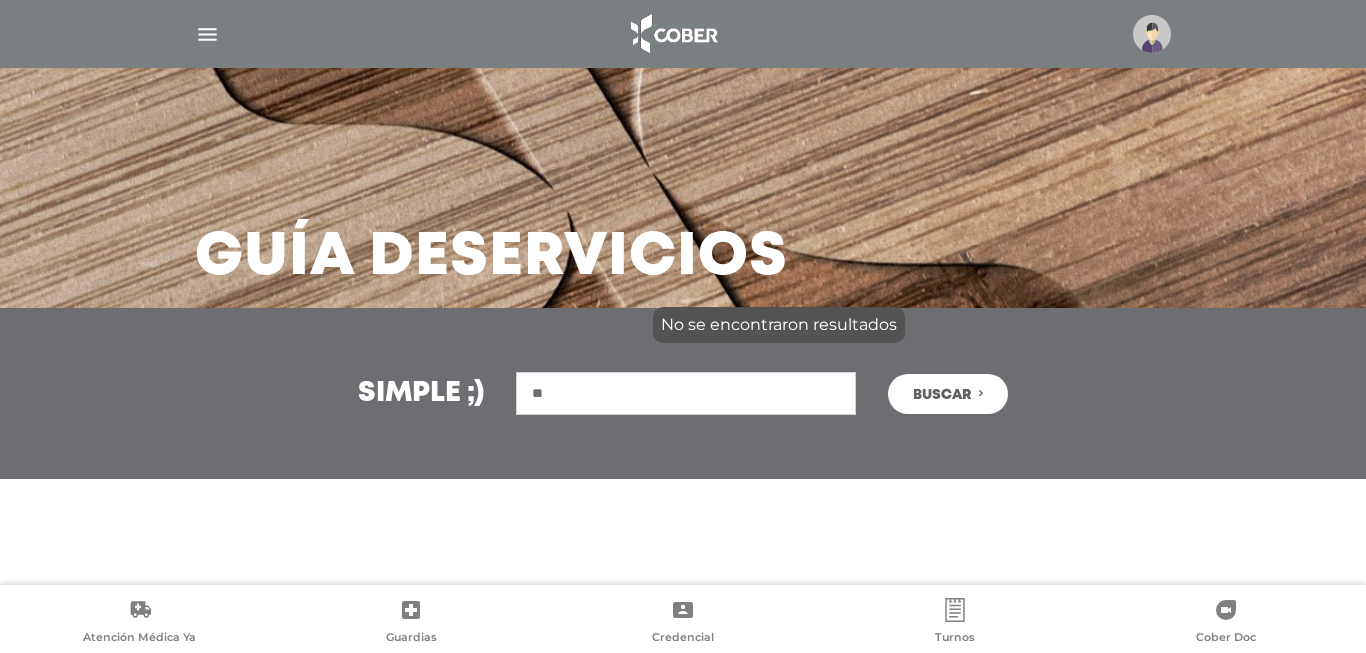 type on "*" 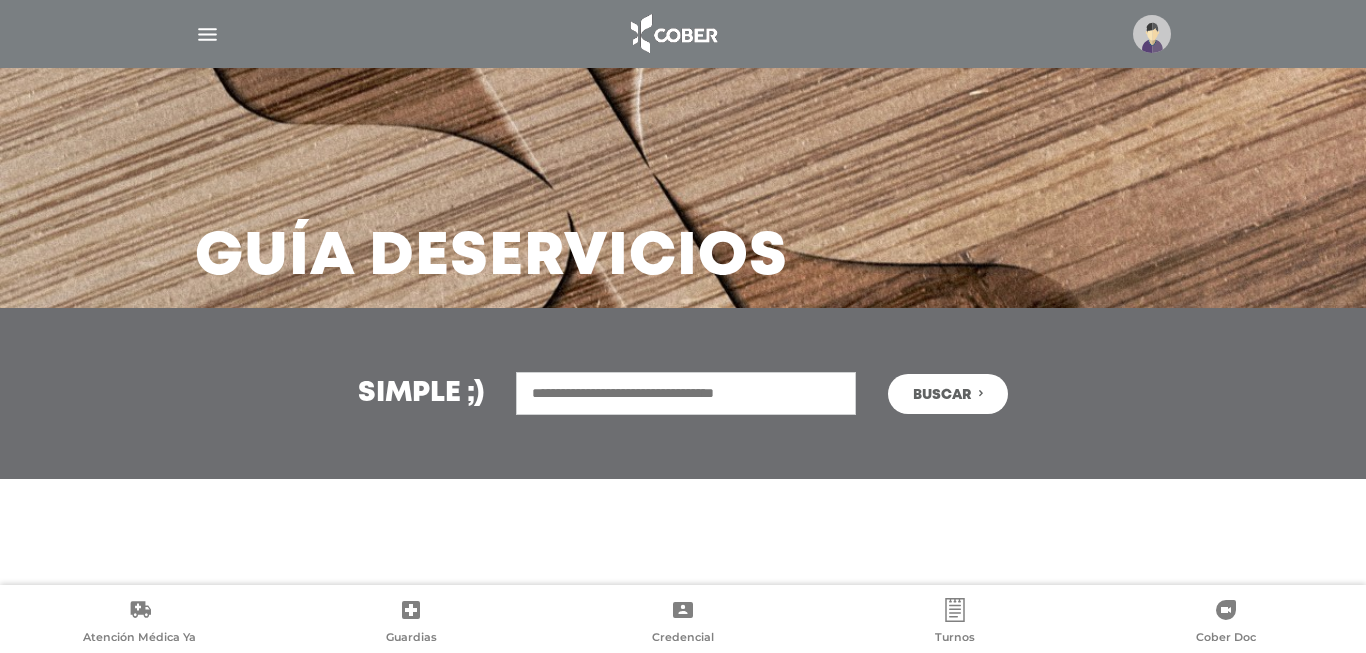 click at bounding box center [1152, 34] 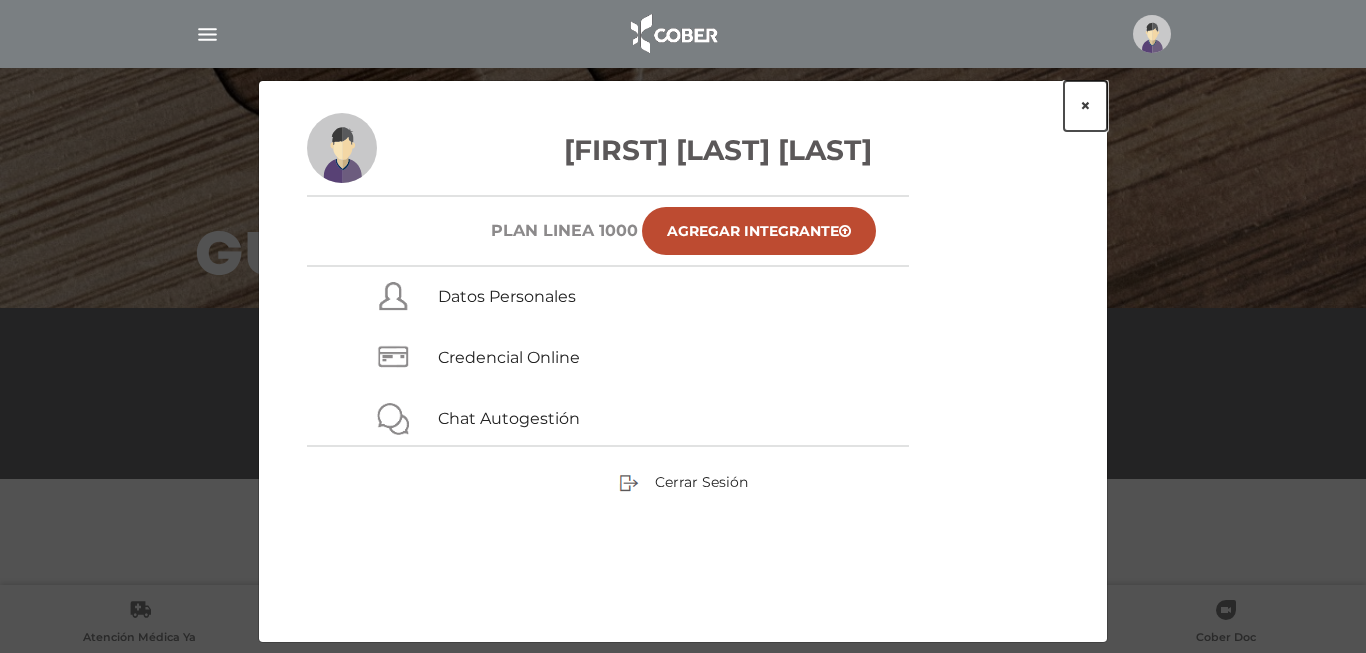 click on "×" at bounding box center (1085, 106) 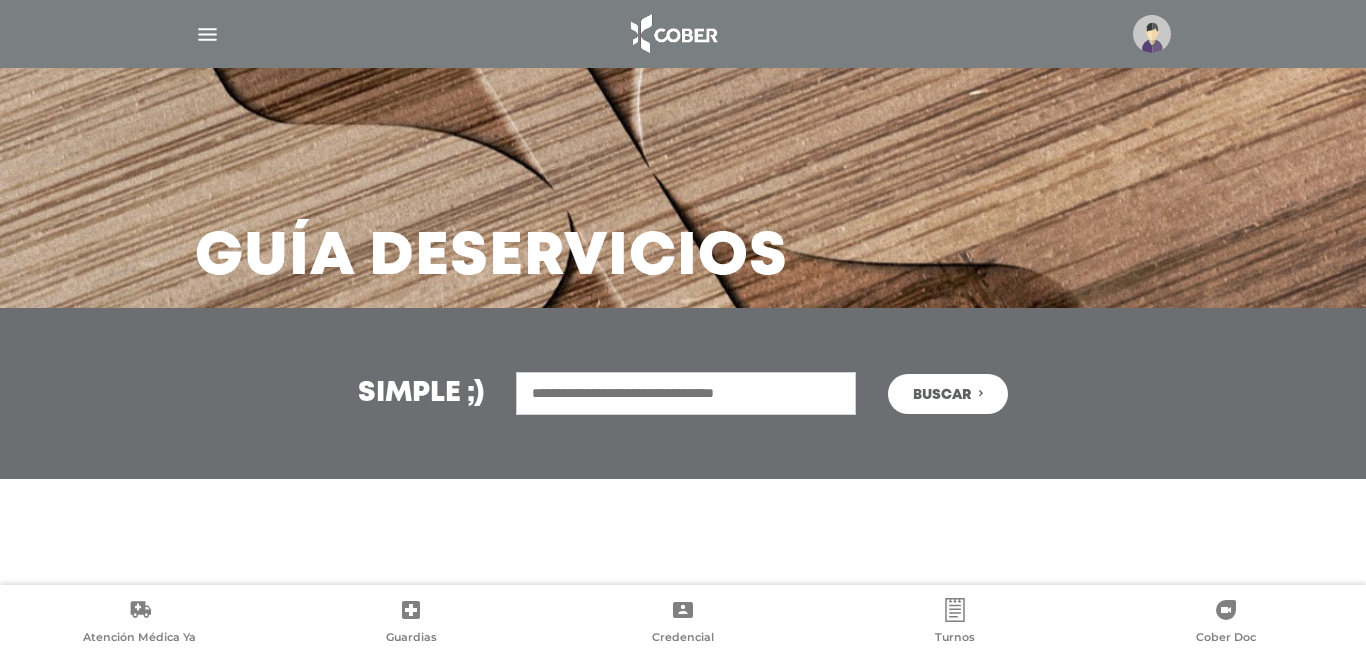 click on "Buscar" at bounding box center [948, 394] 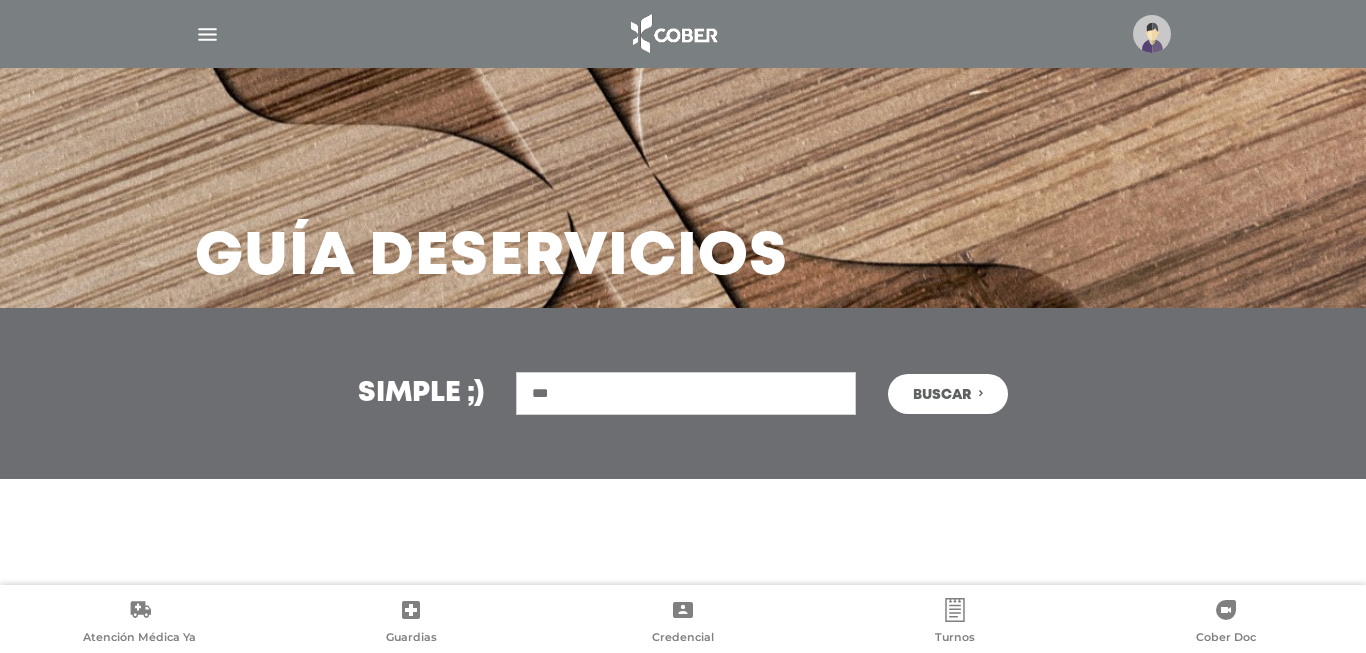 click on "Buscar" at bounding box center [948, 394] 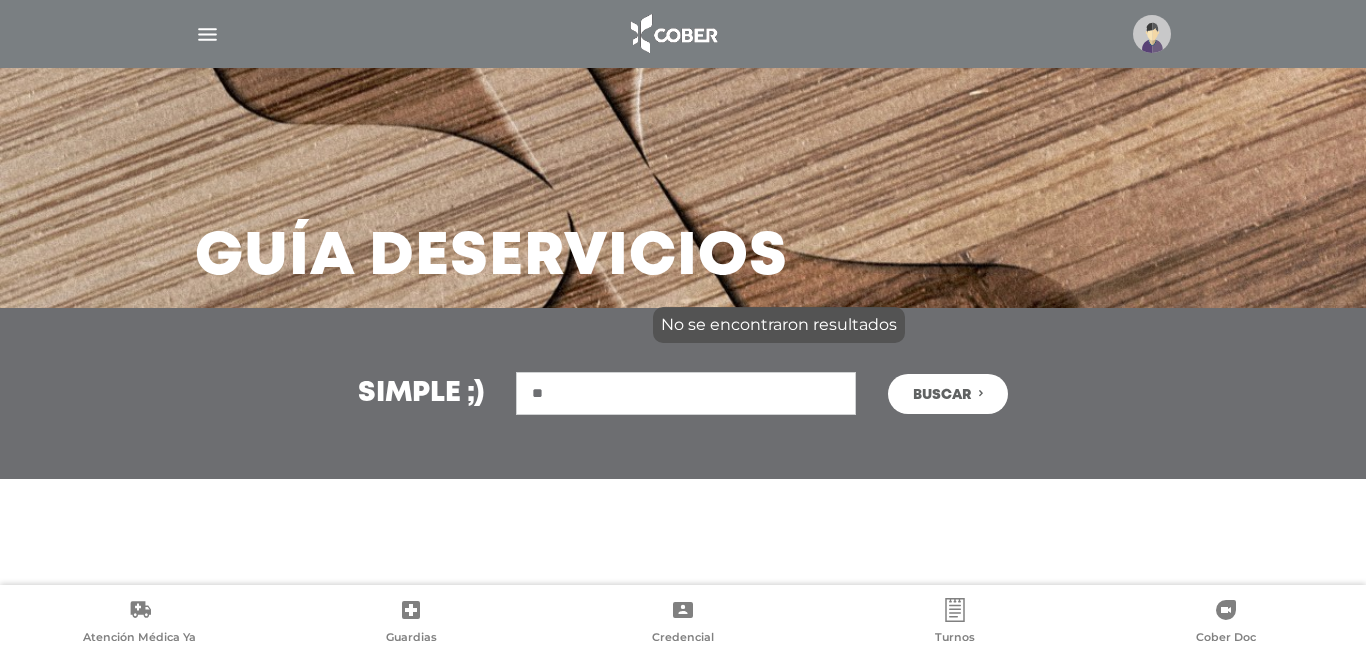 type on "*" 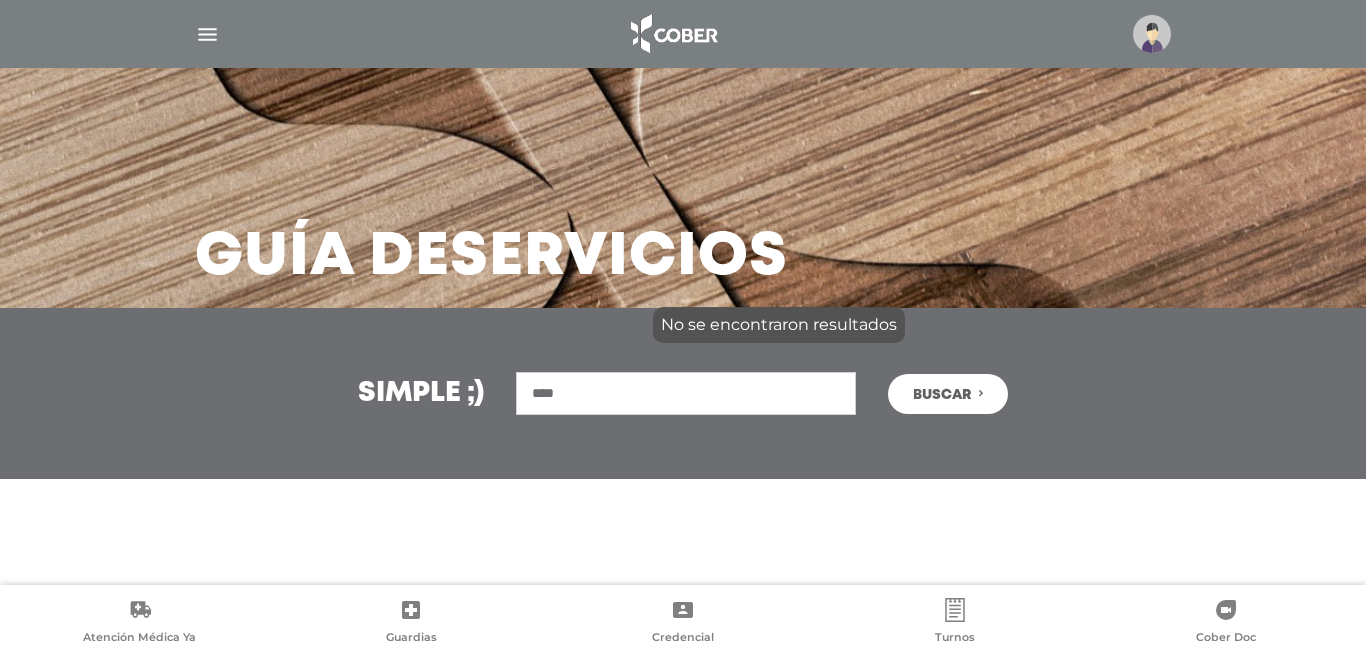 type on "****" 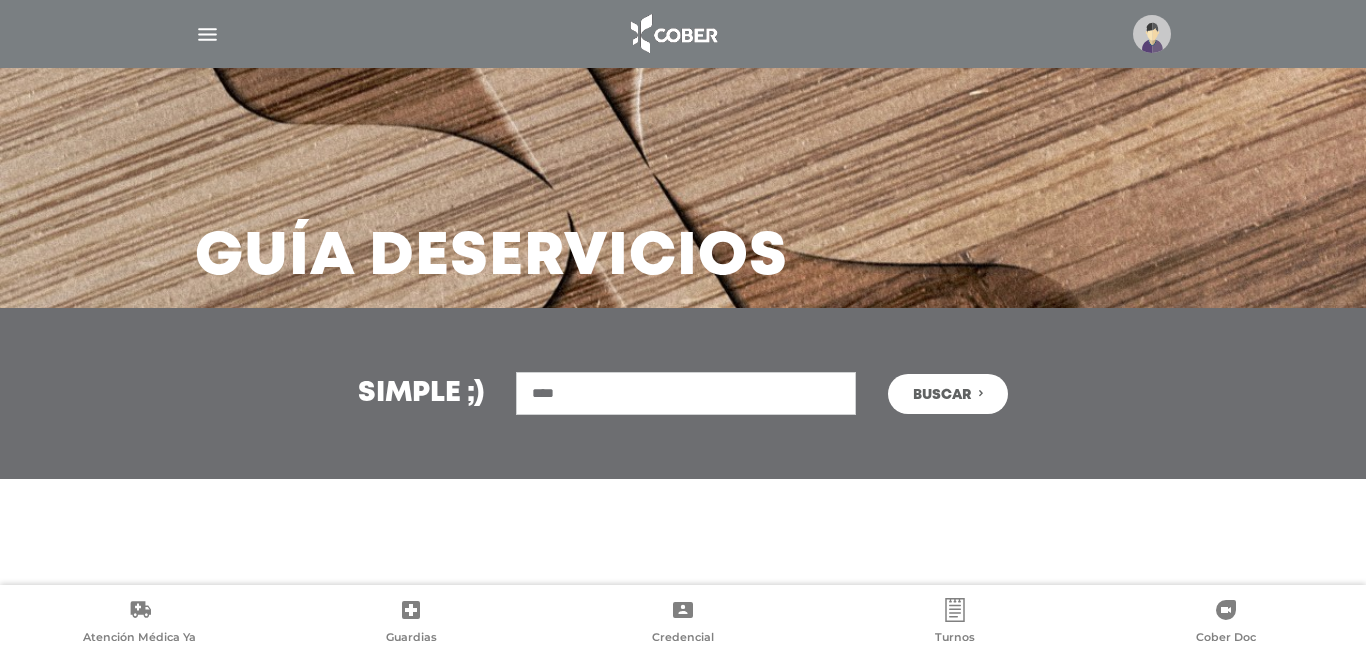 click at bounding box center [207, 34] 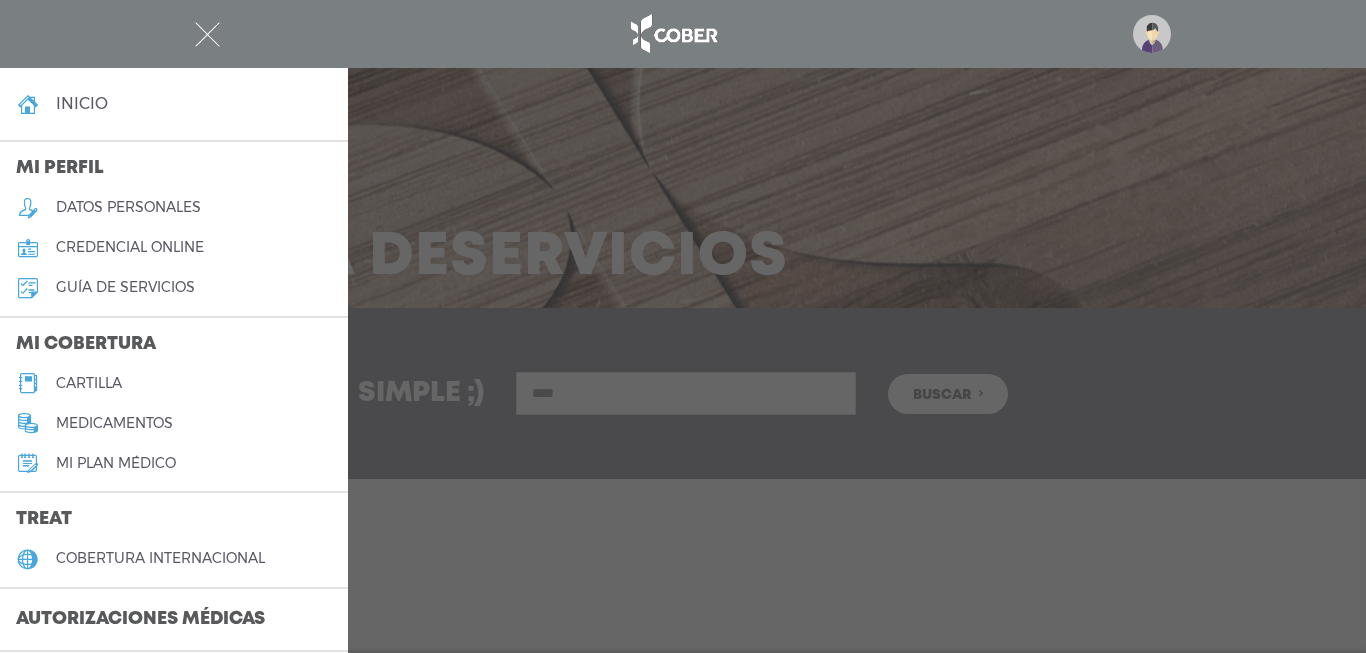 click at bounding box center (28, 288) 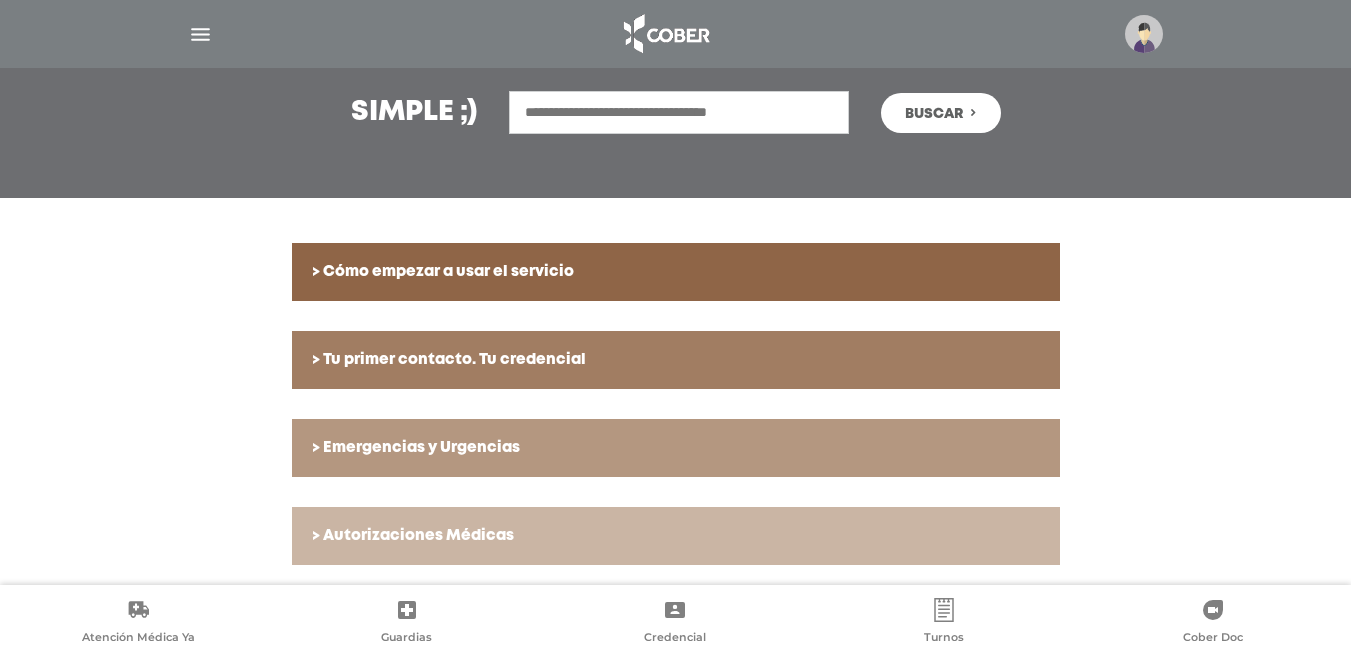 scroll, scrollTop: 226, scrollLeft: 0, axis: vertical 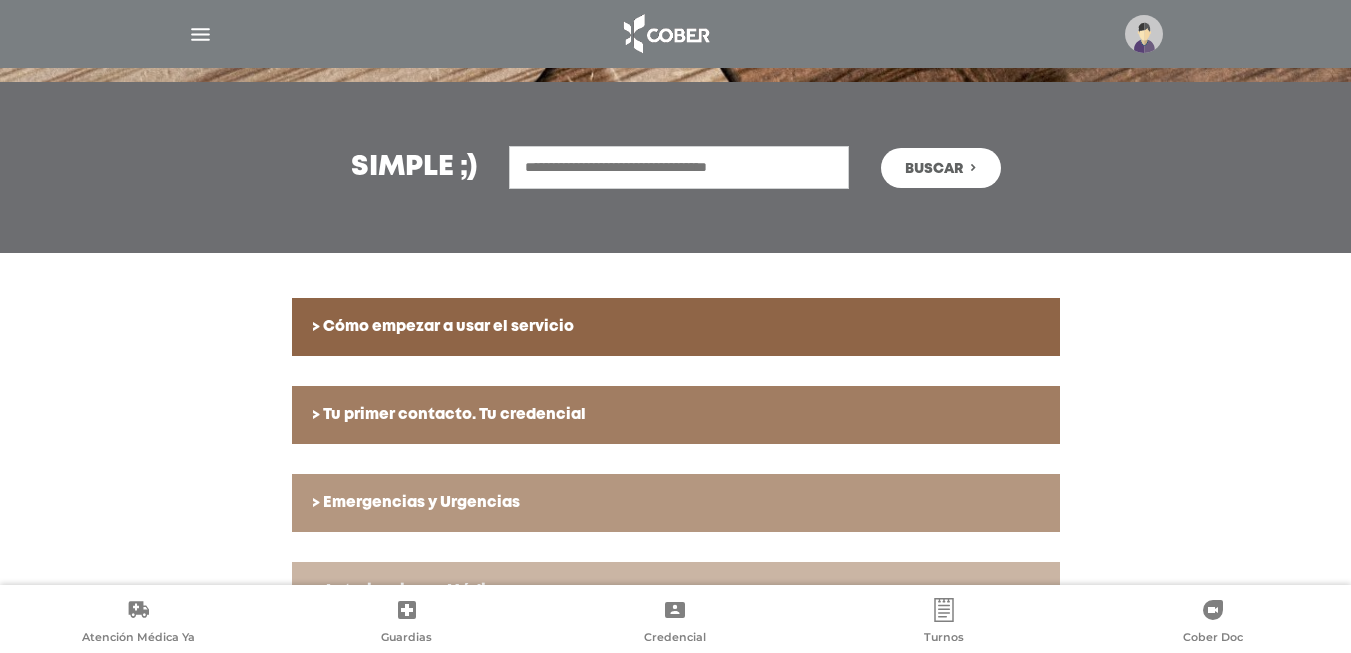 click at bounding box center [200, 34] 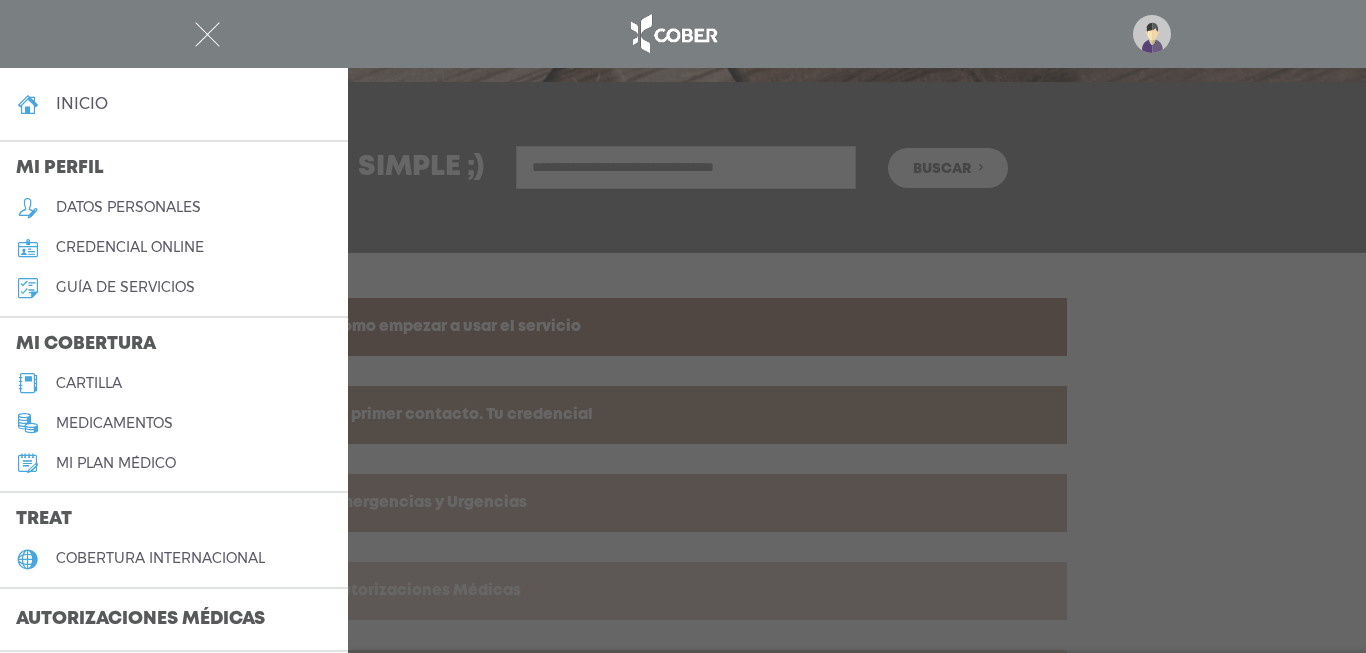click on "Mi plan médico" at bounding box center (116, 463) 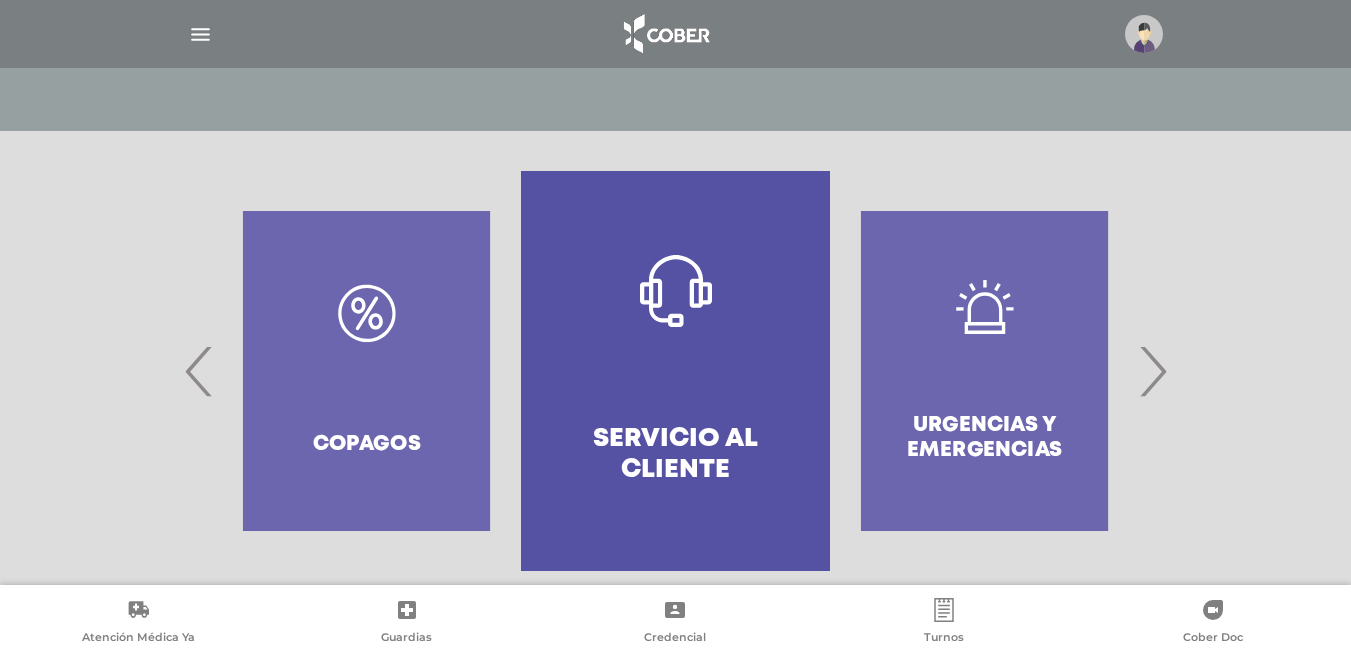 scroll, scrollTop: 374, scrollLeft: 0, axis: vertical 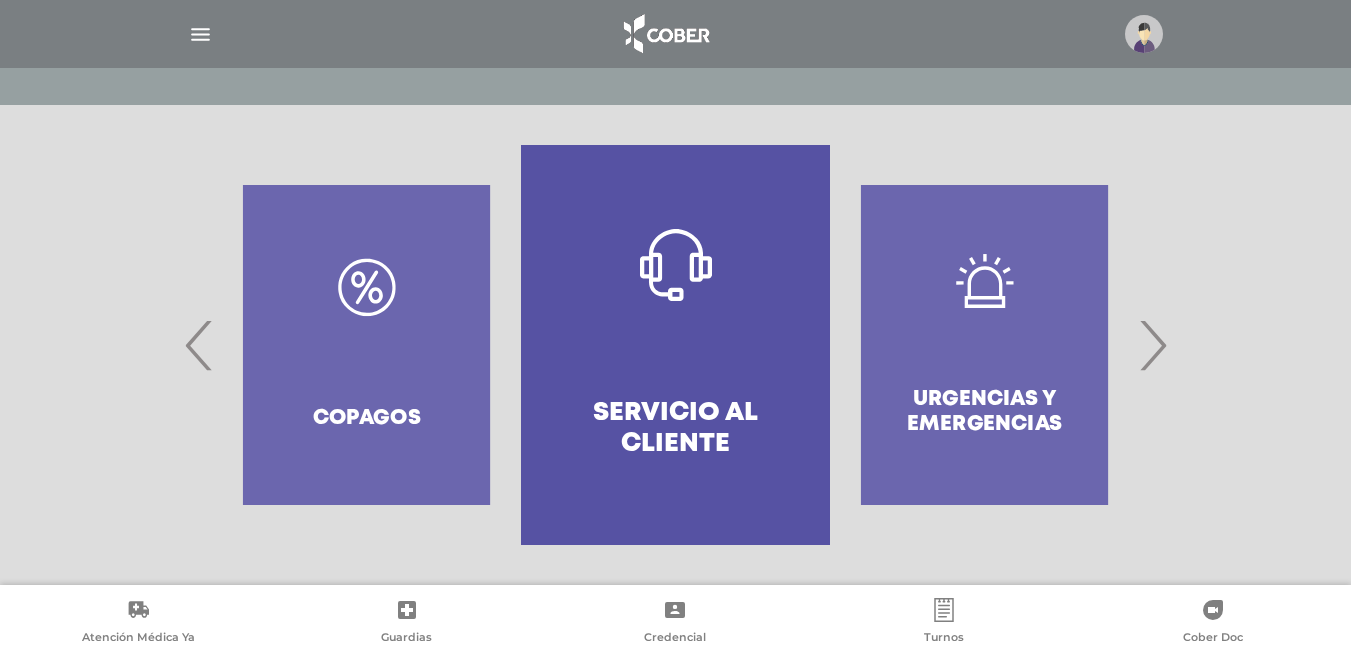 click on "Servicio al Cliente" at bounding box center (675, 345) 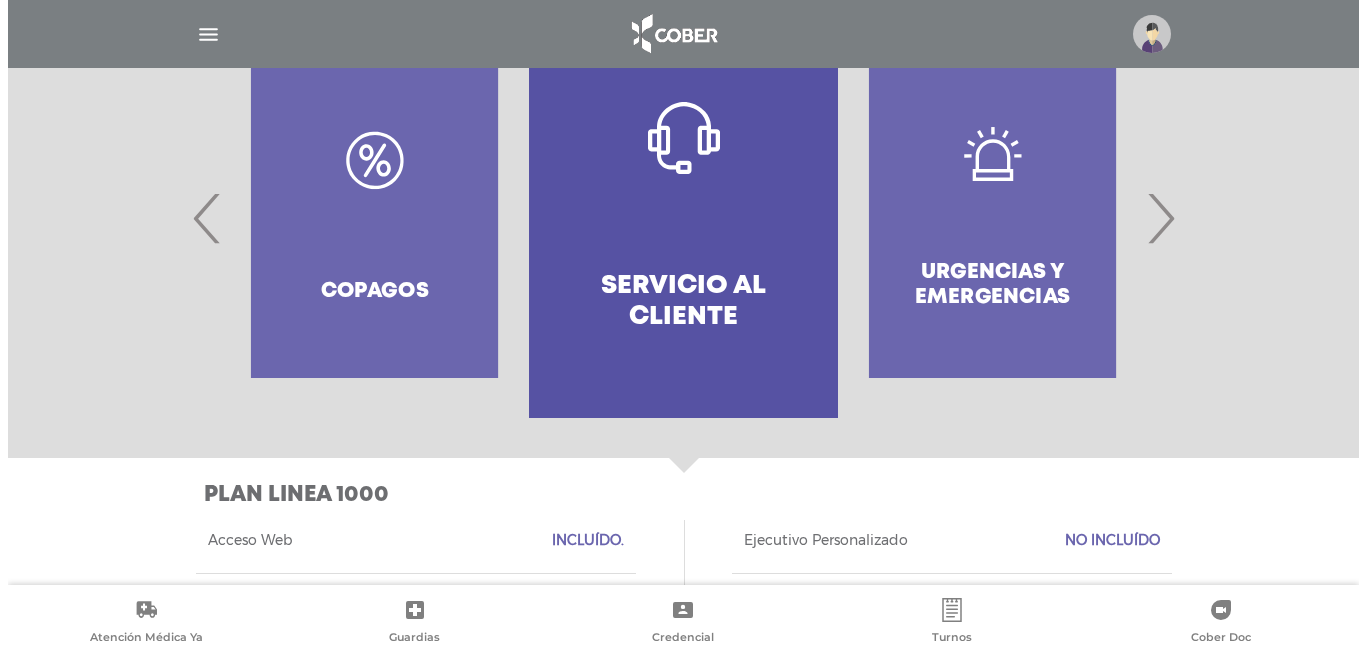 scroll, scrollTop: 0, scrollLeft: 0, axis: both 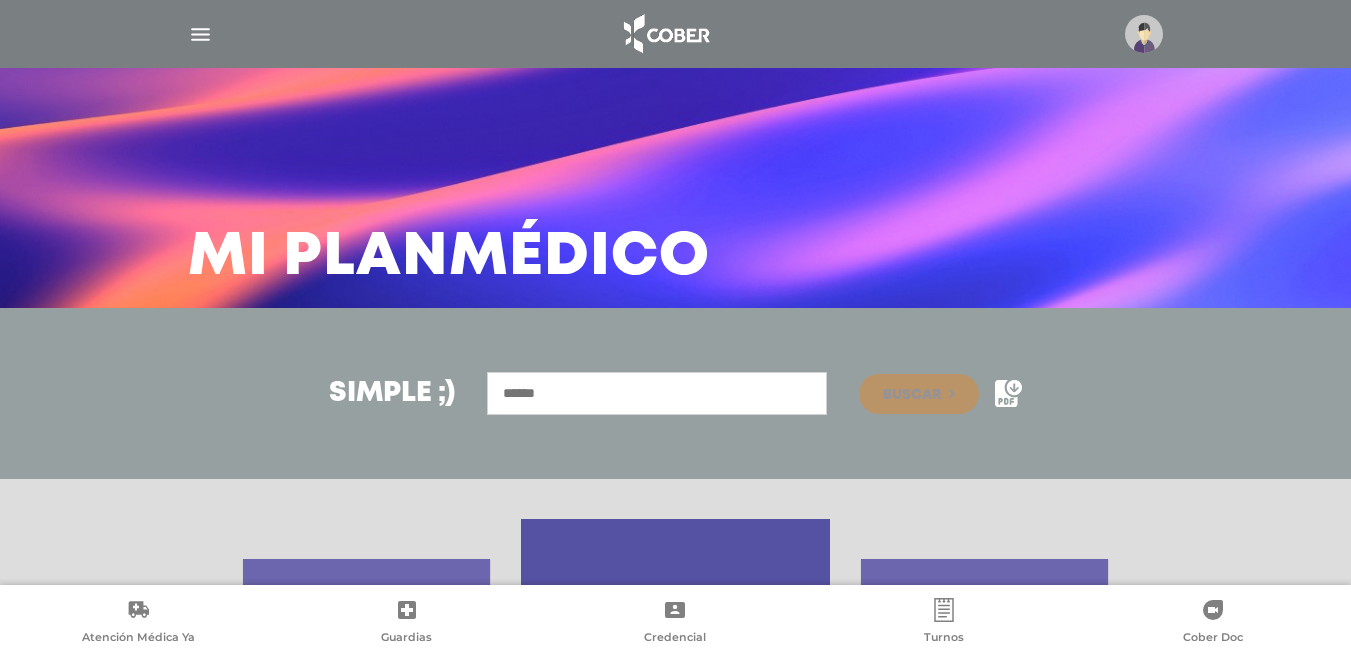 click at bounding box center [200, 34] 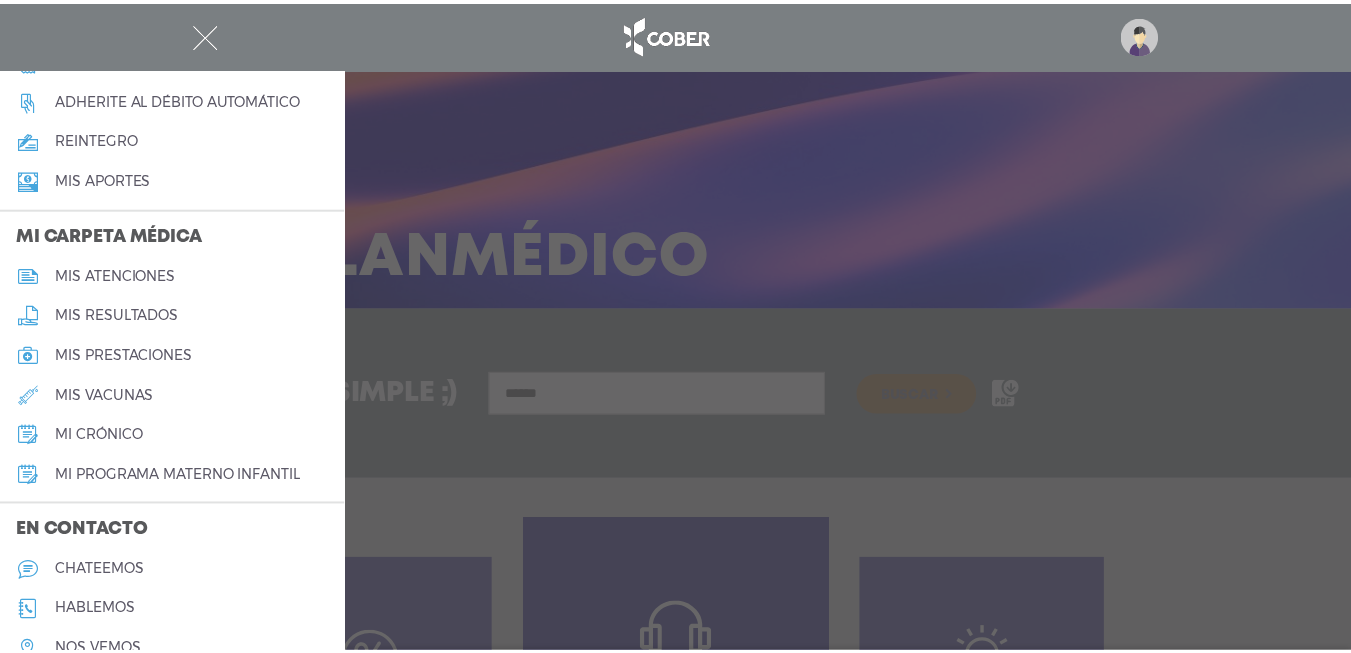 scroll, scrollTop: 800, scrollLeft: 0, axis: vertical 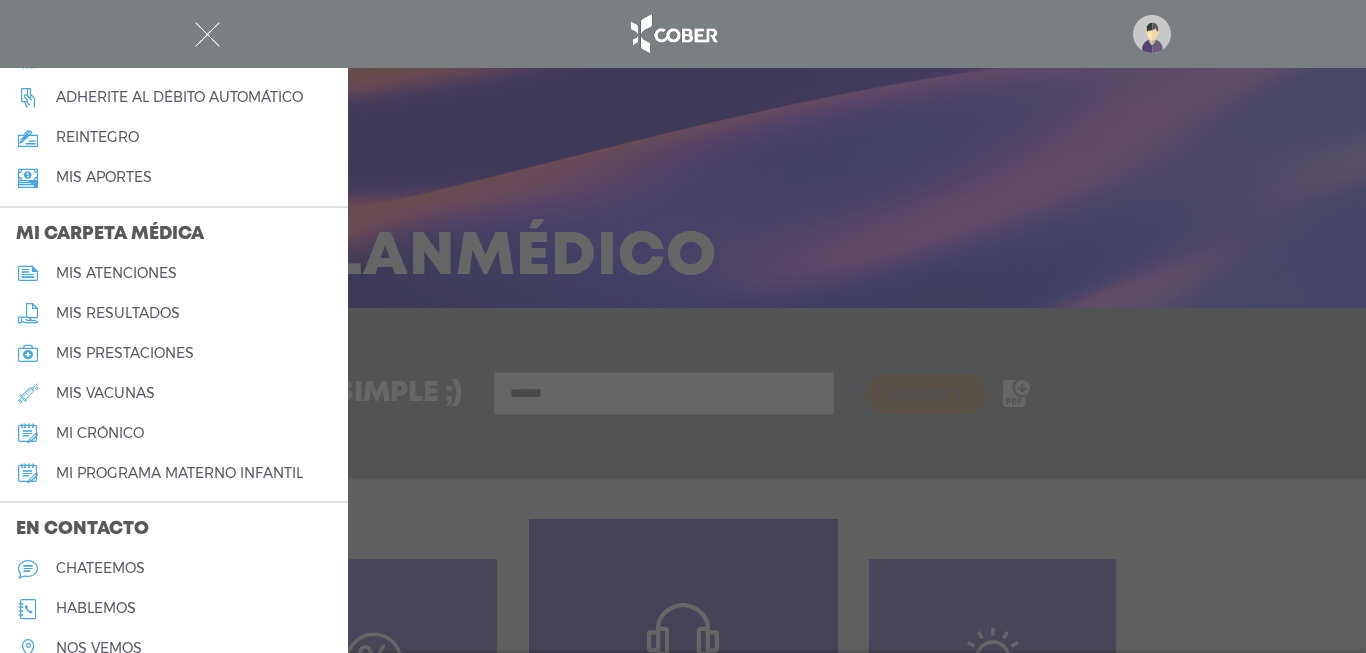 click on "mis atenciones" at bounding box center (174, 273) 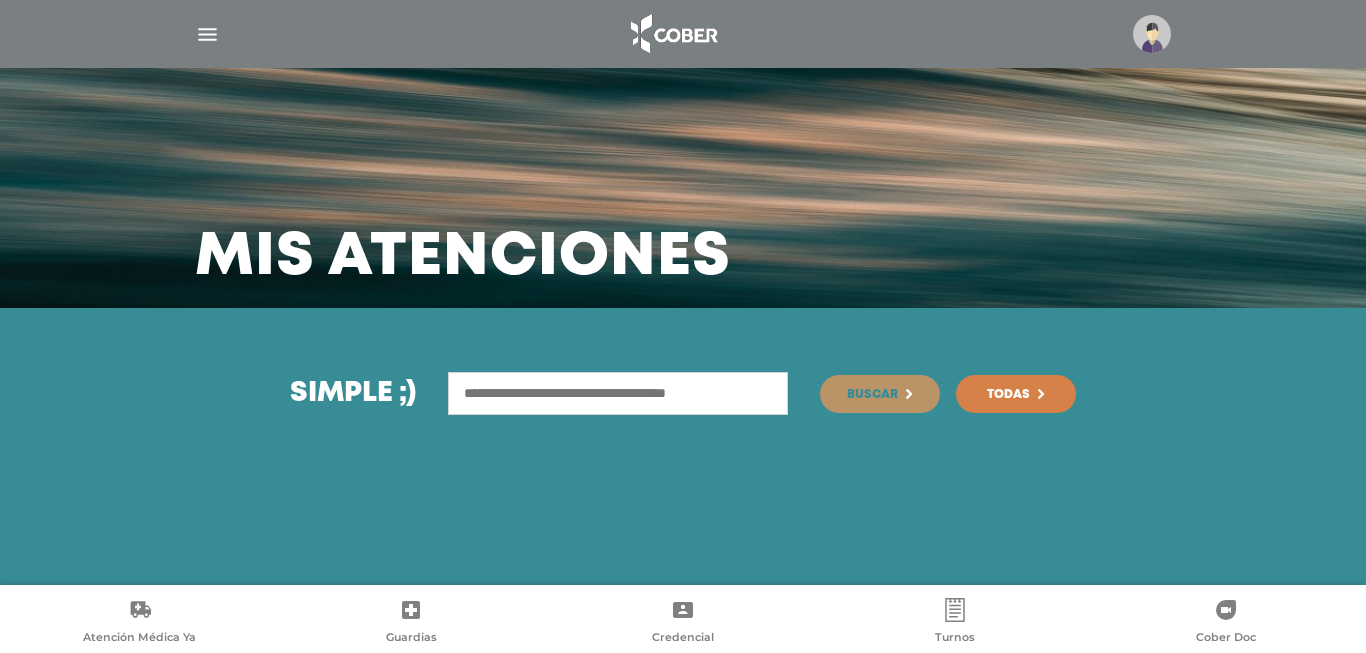 scroll, scrollTop: 0, scrollLeft: 0, axis: both 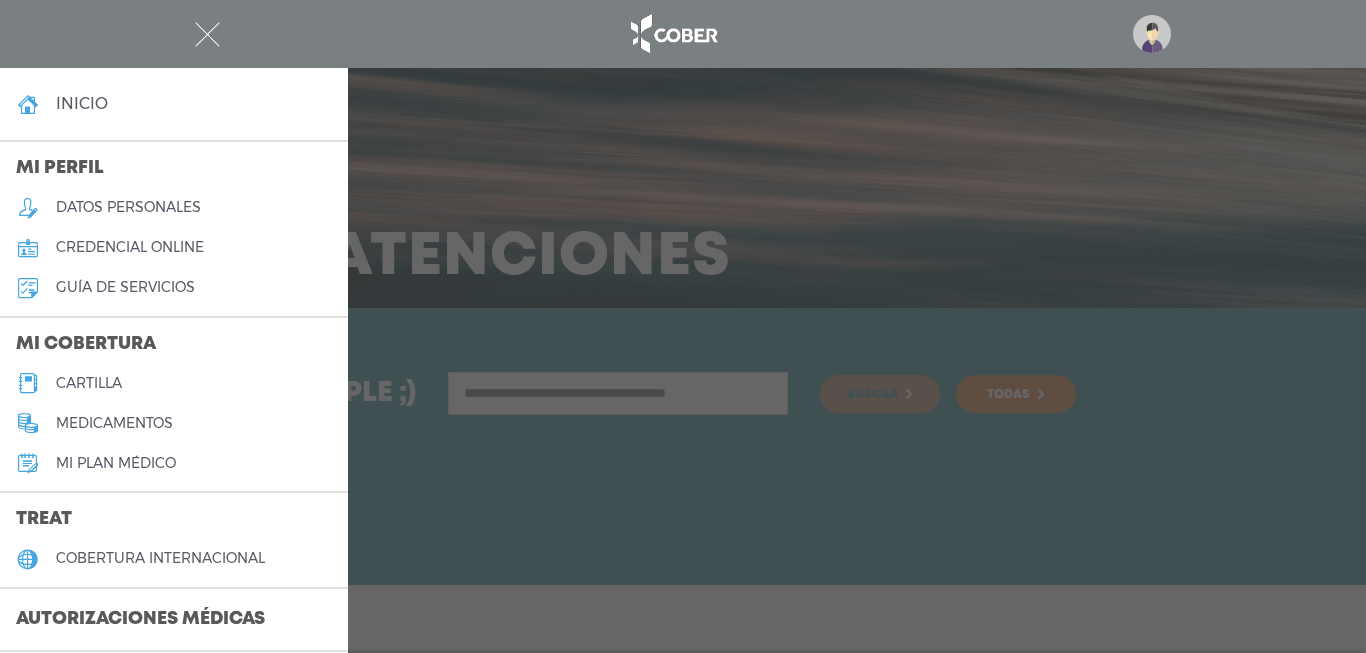 click on "inicio" at bounding box center [82, 103] 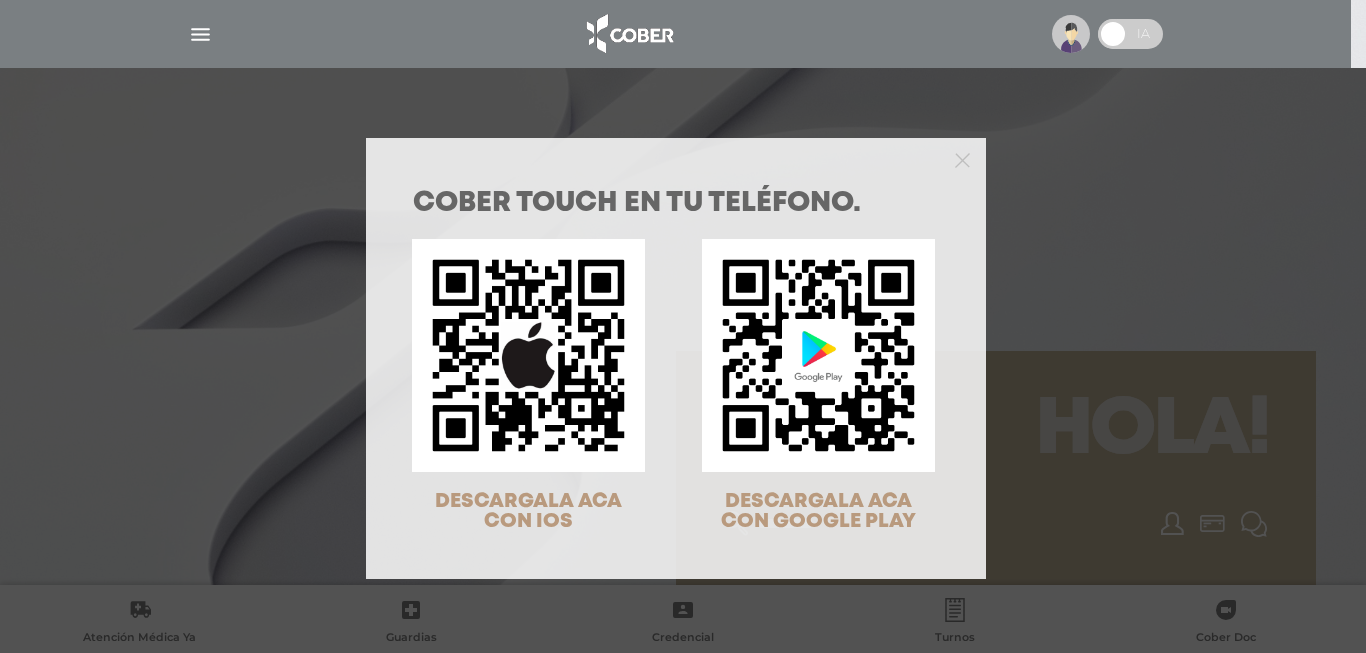 scroll, scrollTop: 0, scrollLeft: 0, axis: both 